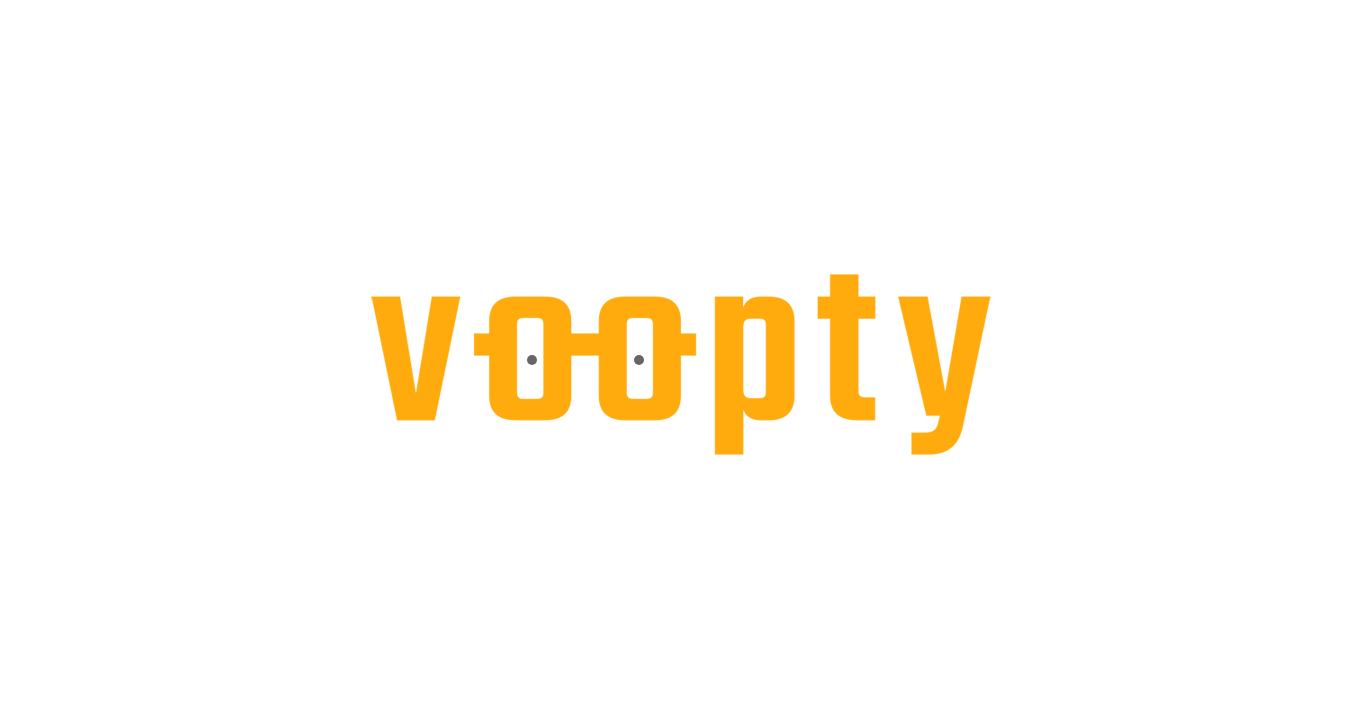 scroll, scrollTop: 0, scrollLeft: 0, axis: both 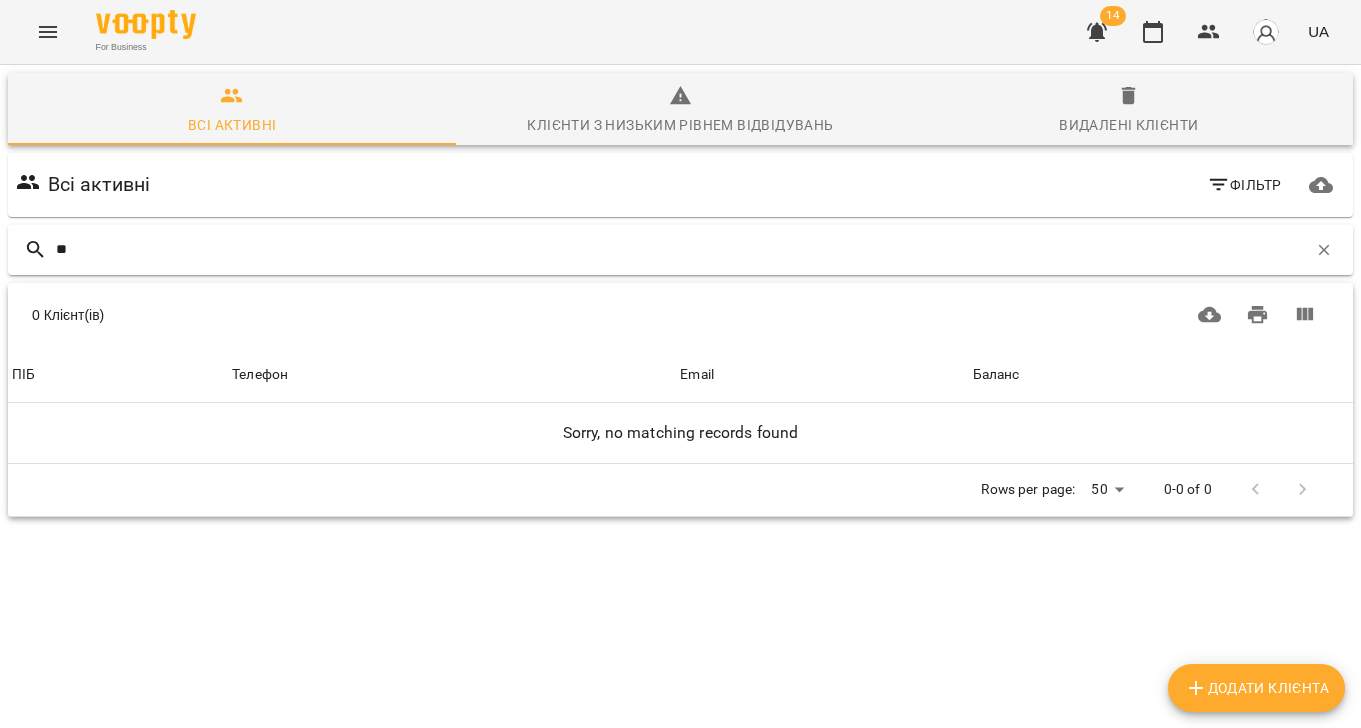 type on "*" 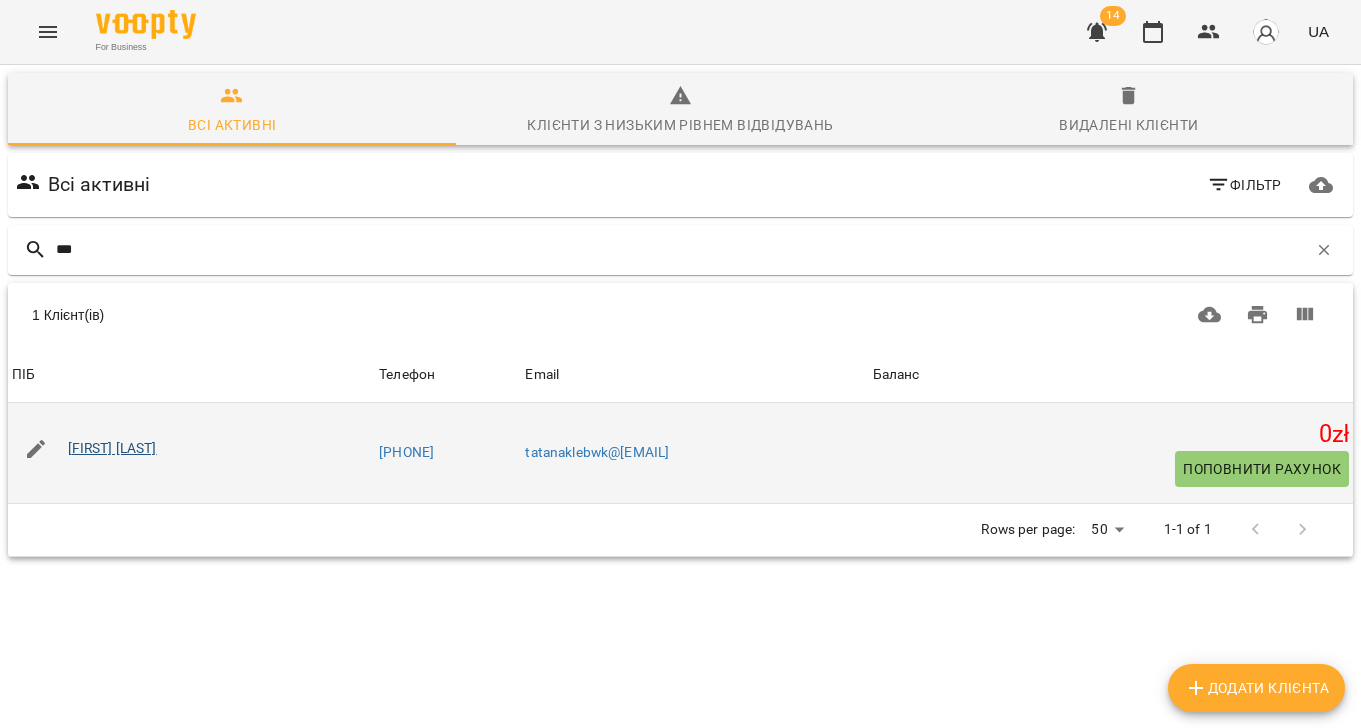 type on "***" 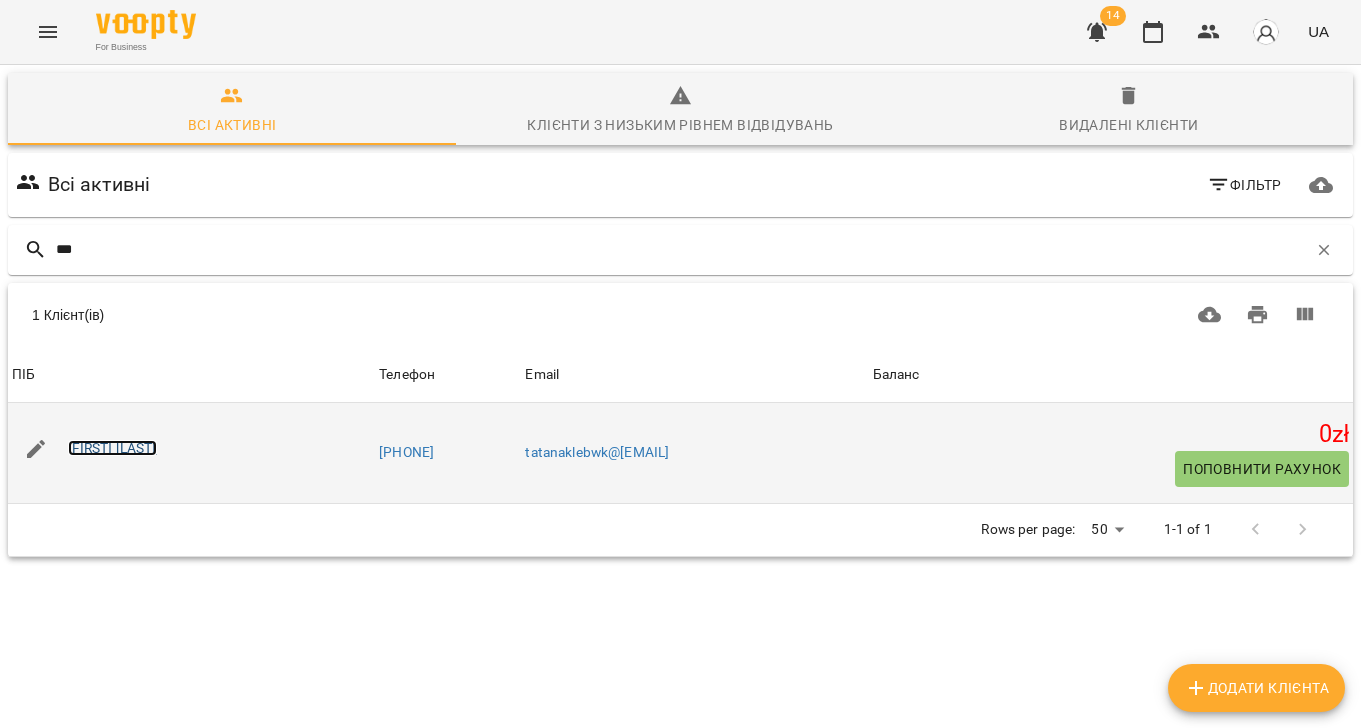 click on "Tatiana Klebek" at bounding box center (112, 448) 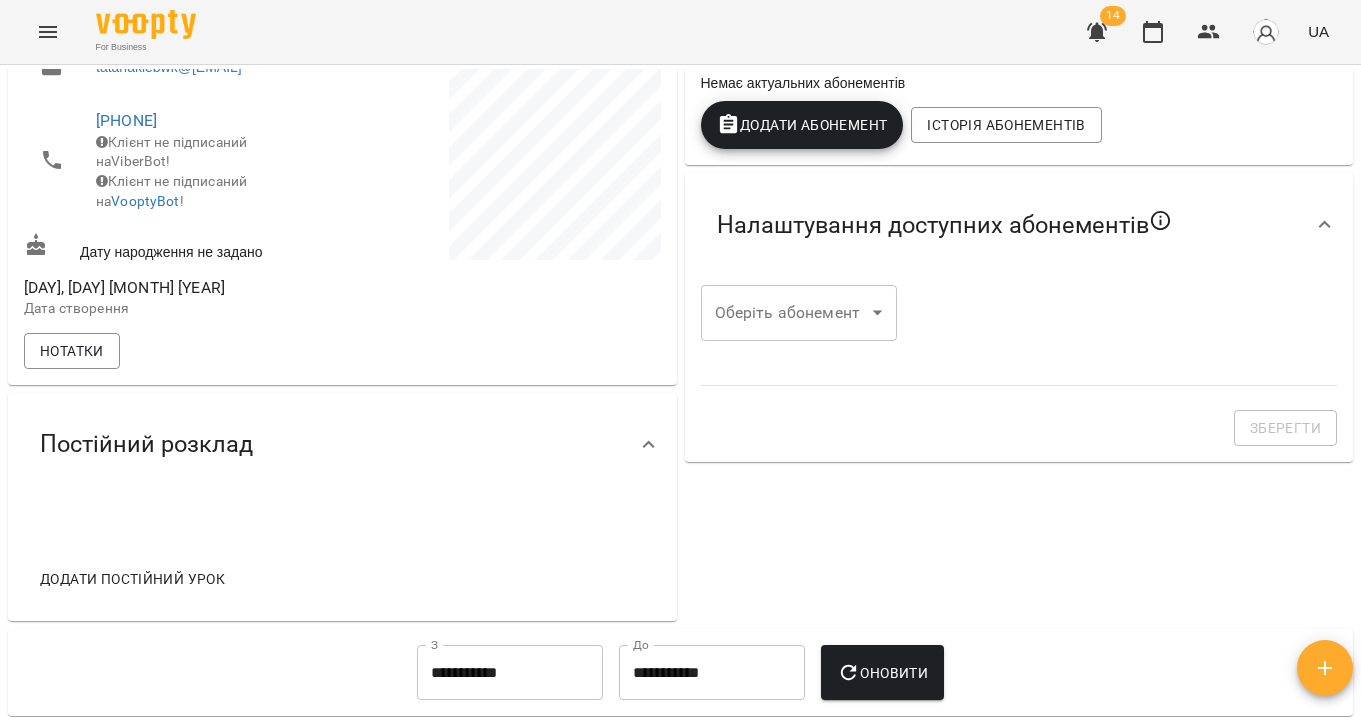 scroll, scrollTop: 343, scrollLeft: 0, axis: vertical 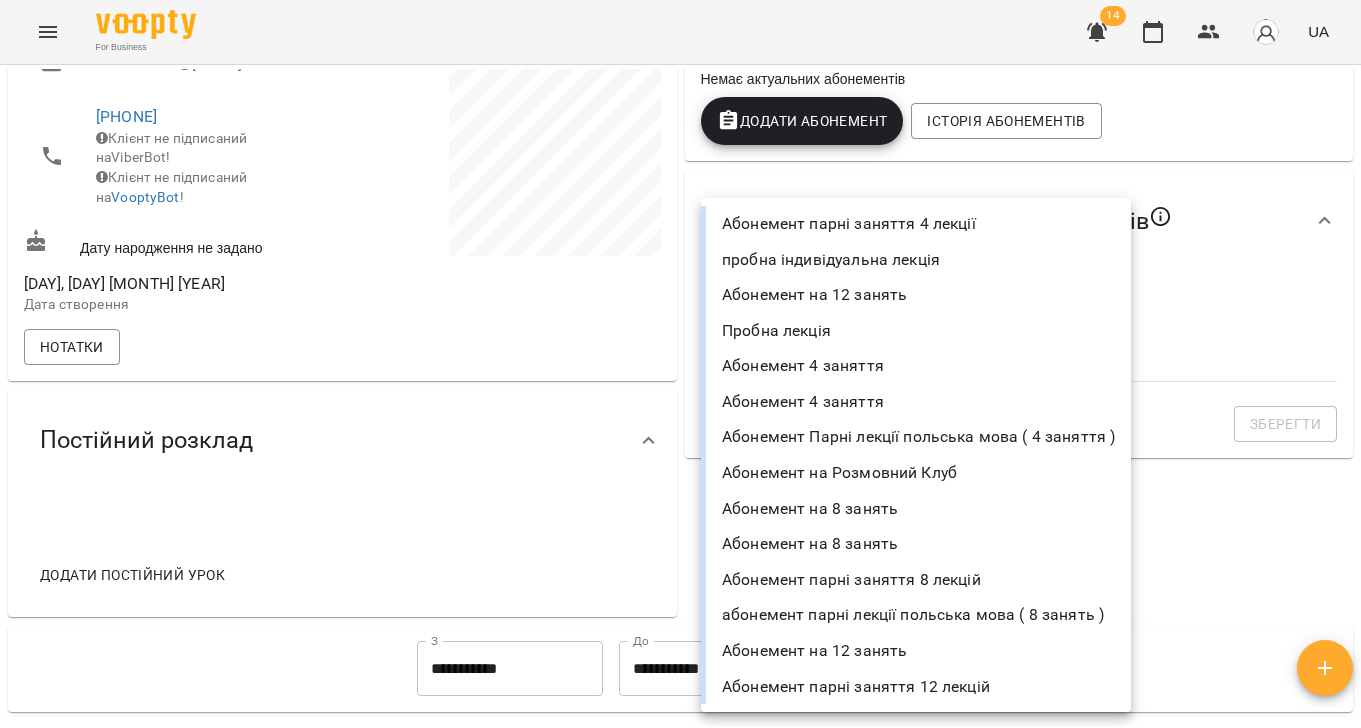 click on "For Business 14 UA Мої клієнти / Tatiana Klebek Tatiana Klebek 0 zł Баланс Поповнити рахунок Актуальні абонементи ( 0 ) Немає актуальних абонементів Додати Абонемент Історія абонементів Налаштування доступних абонементів Оберіть абонемент ​ Оберіть абонемент Зберегти Інформація про учня https://pl.voopty.com/client/6729e88e05bf1002a5d9a17f/6887b15c4330513d9f034ace Особистий кабінет клієнта tatanaklebwk@gmail.com +48532884252 Клієнт не підписаний на  ViberBot! Клієнт не підписаний на  VooptyBot ! Дату народження не задано пн, 28 лип 2025 Дата створення Нотатки Постійний розклад Додати постійний урок З" at bounding box center [680, 396] 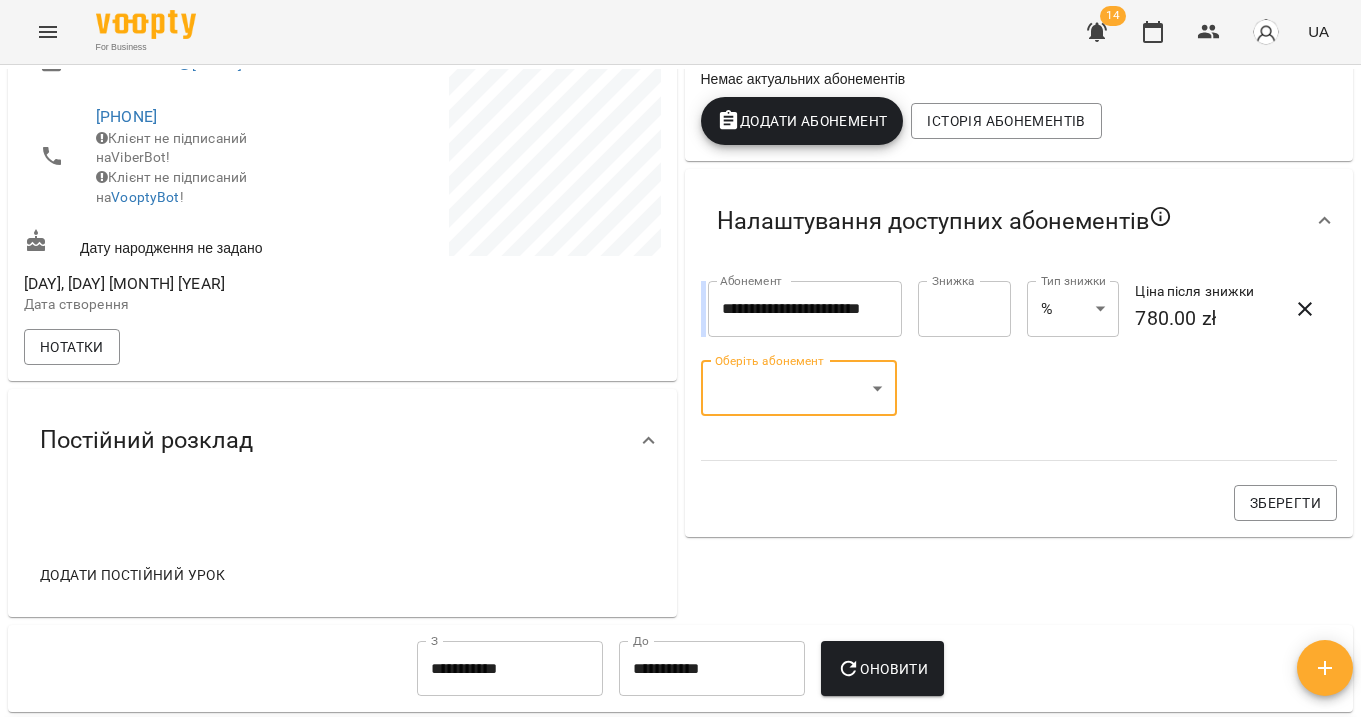 click on "**********" at bounding box center [680, 396] 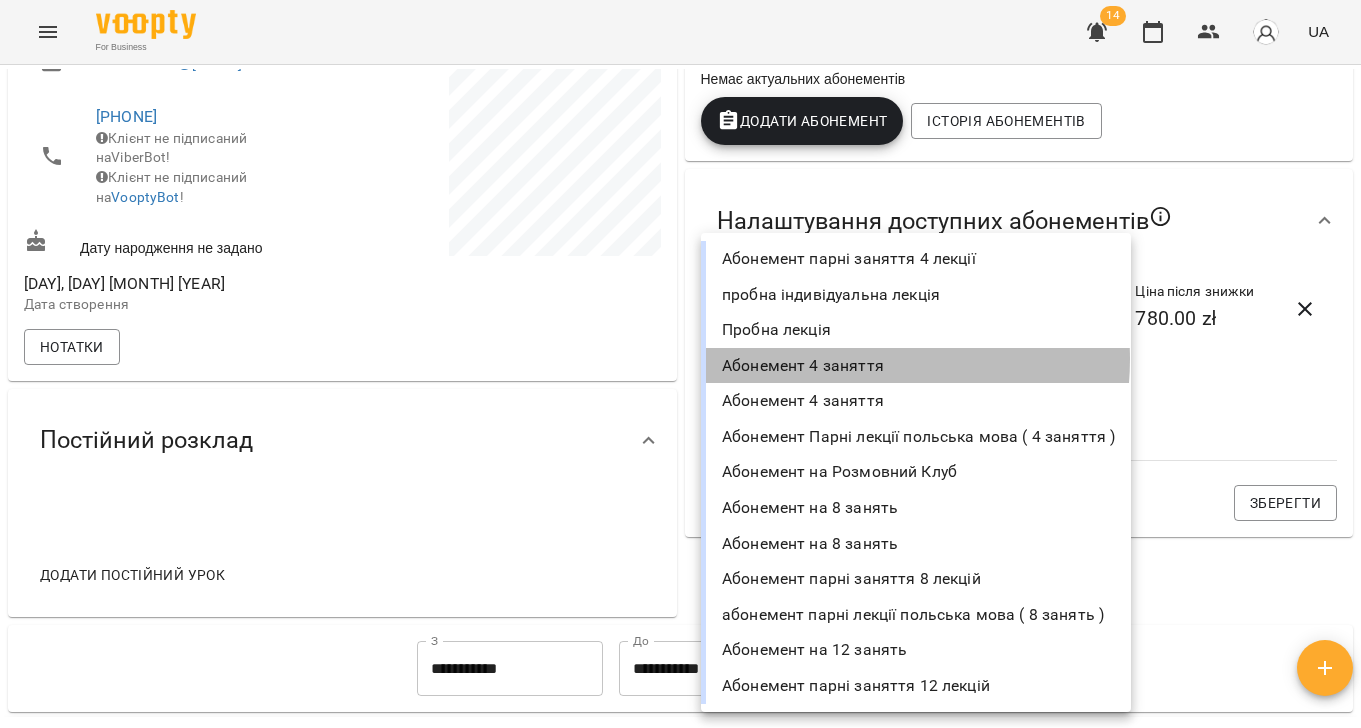 click on "Абонемент 4 заняття" at bounding box center (916, 366) 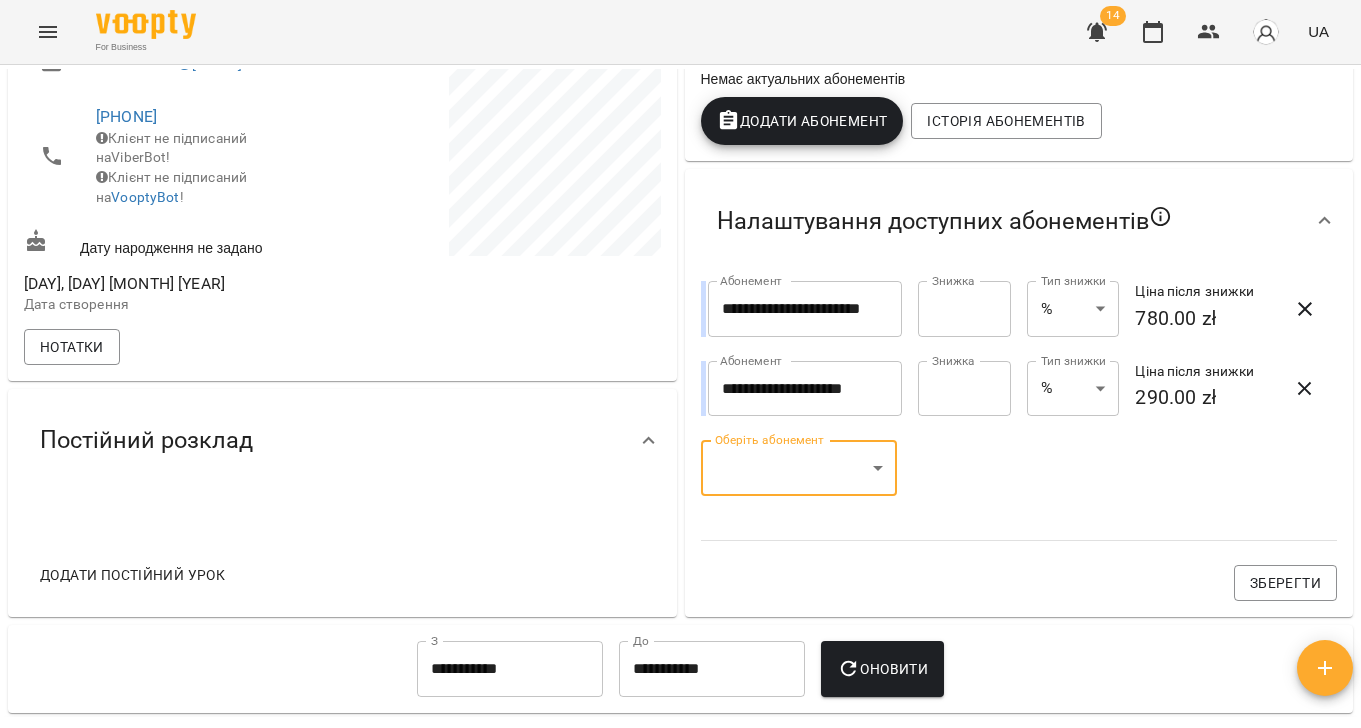 click on "**********" at bounding box center [680, 396] 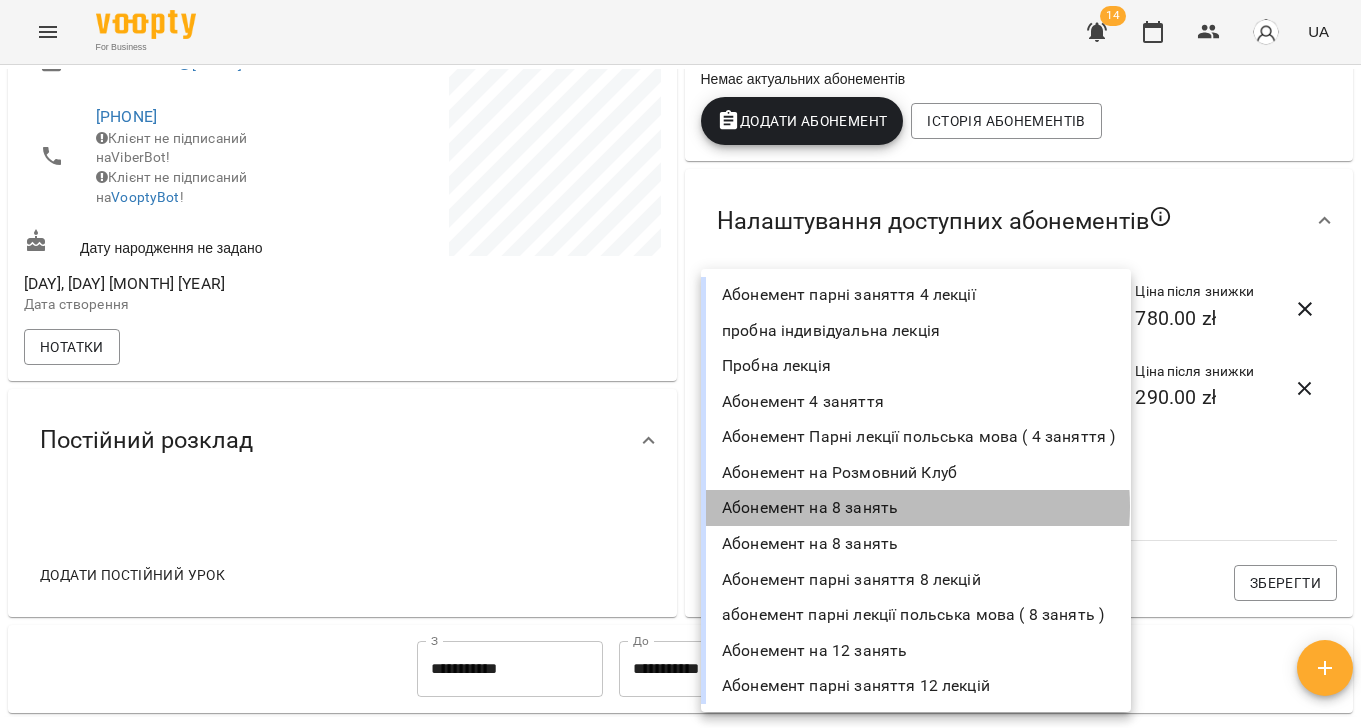 click on "Абонемент на 8 занять" at bounding box center [916, 508] 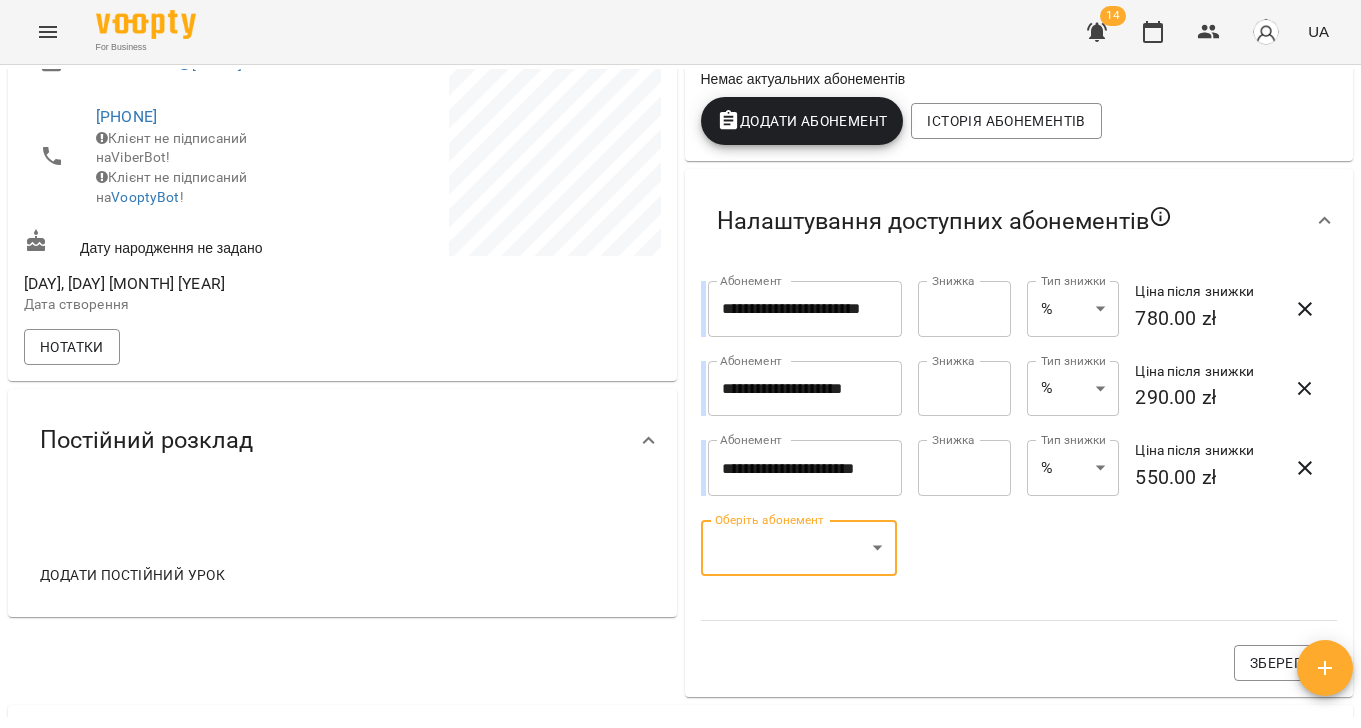 click on "Зберегти" at bounding box center (1285, 663) 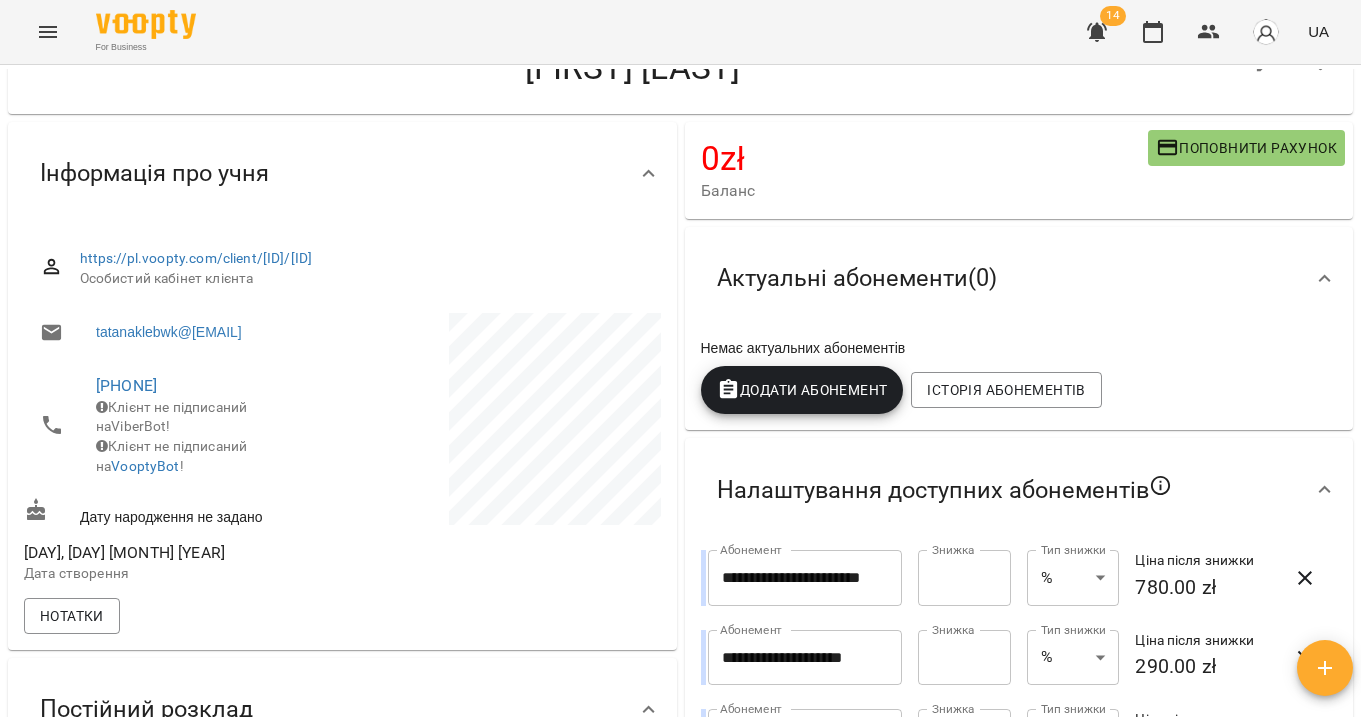 scroll, scrollTop: 0, scrollLeft: 0, axis: both 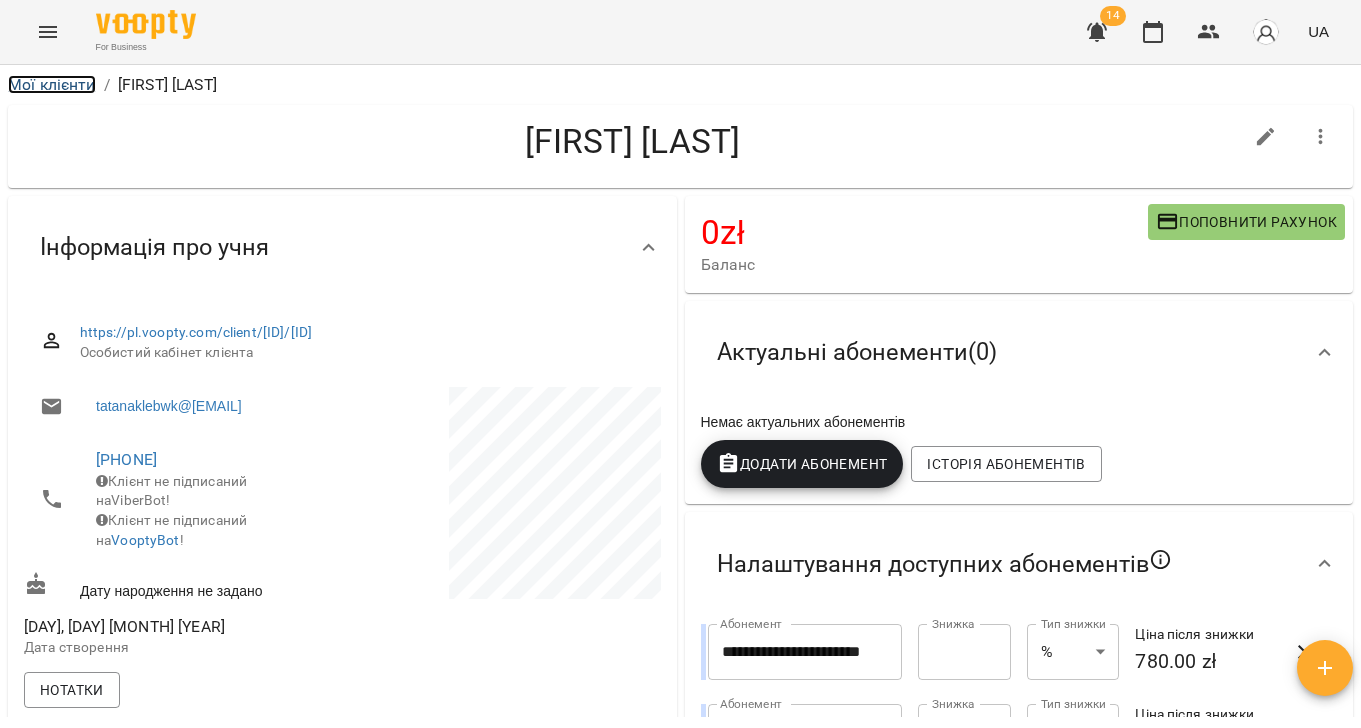 click on "Мої клієнти" at bounding box center [52, 84] 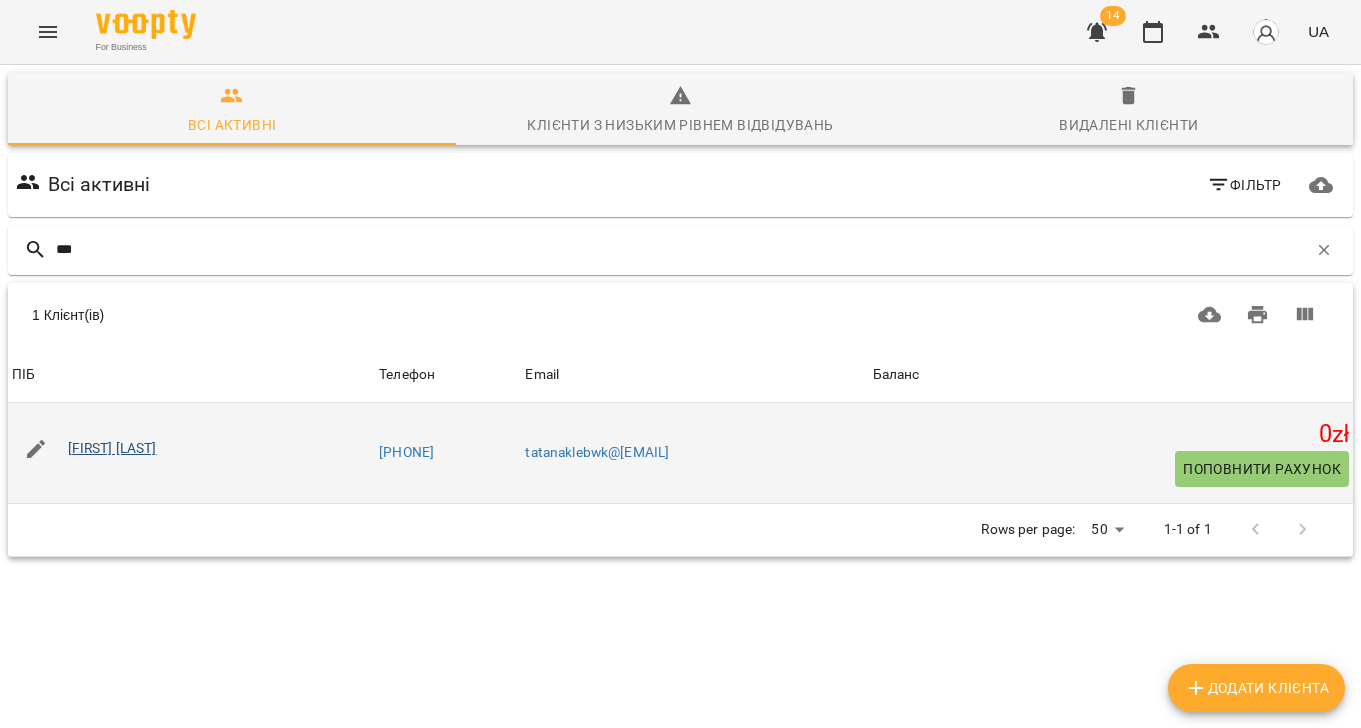type on "***" 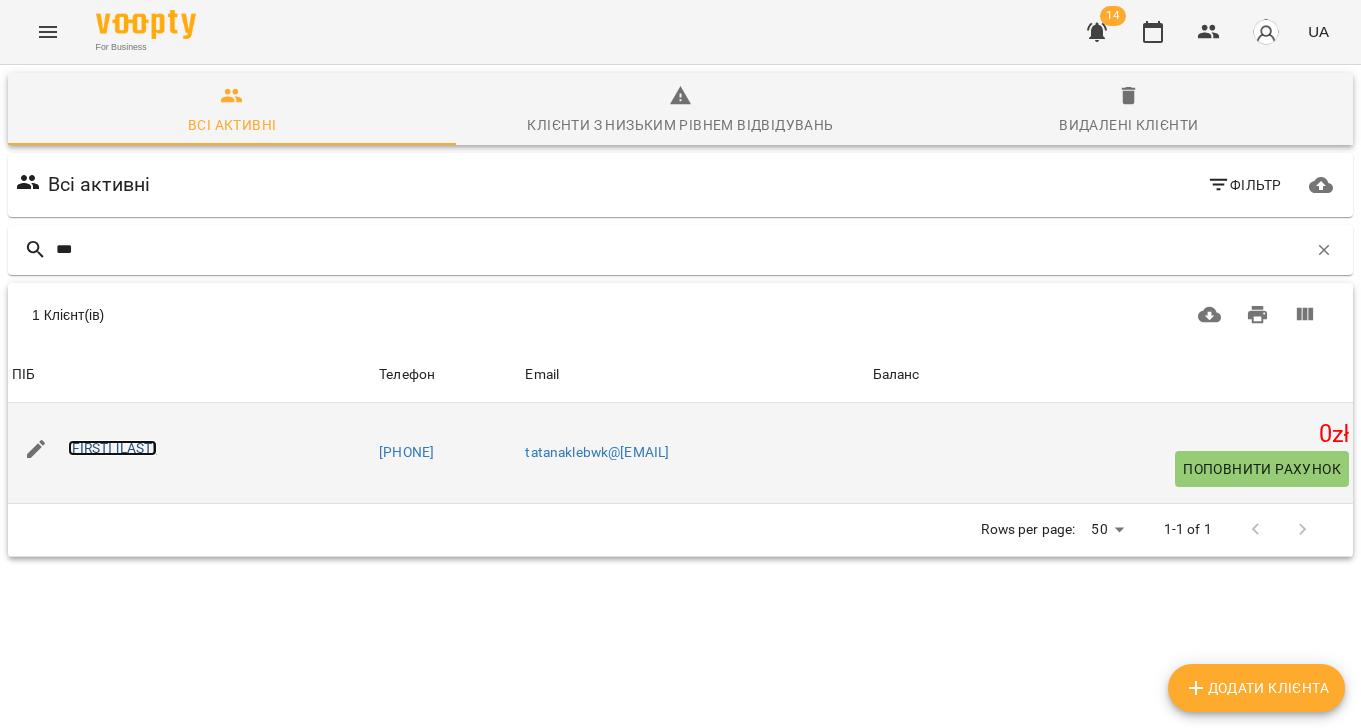 click on "Tatiana Klebek" at bounding box center [112, 448] 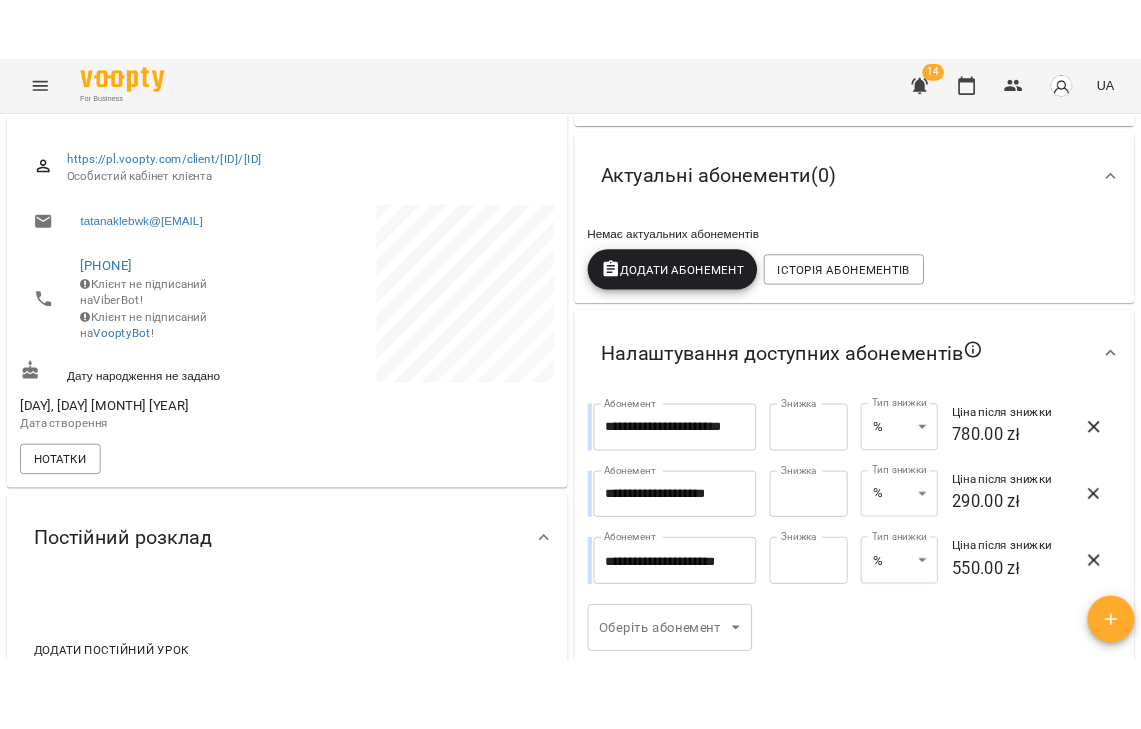 scroll, scrollTop: 0, scrollLeft: 0, axis: both 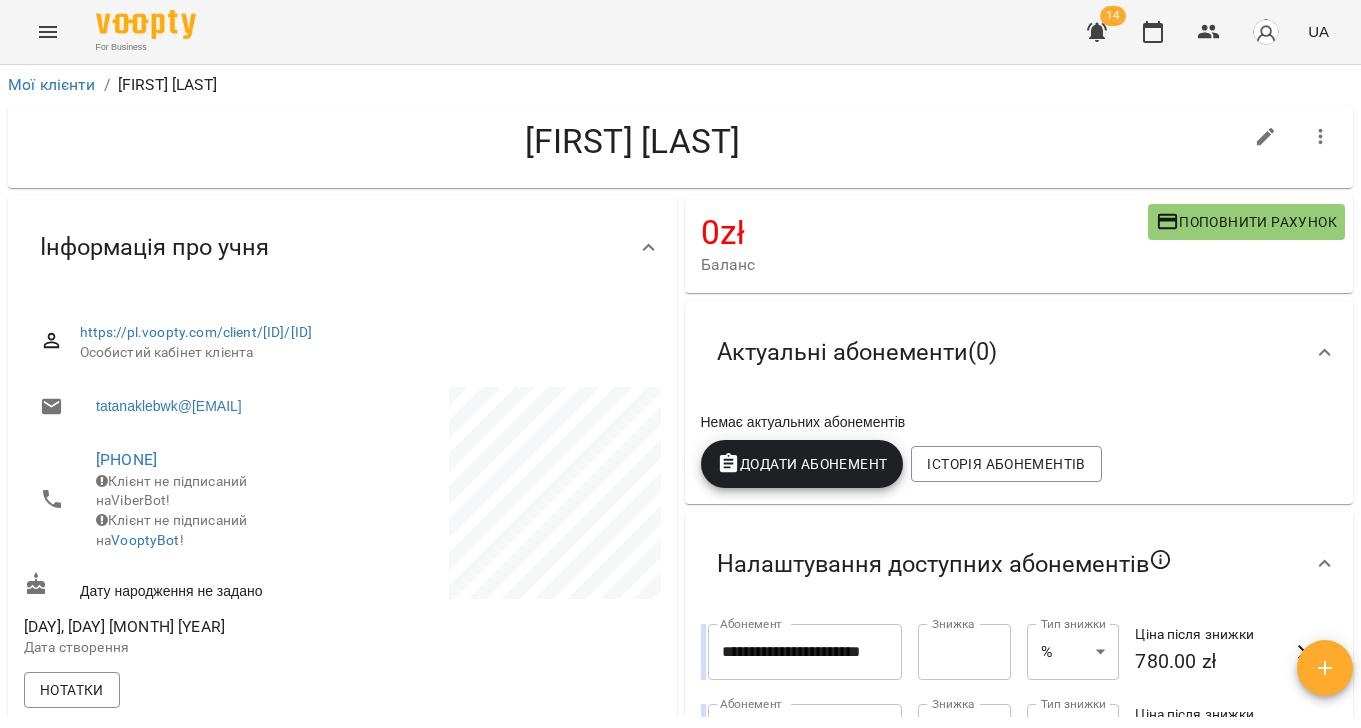 click at bounding box center [48, 32] 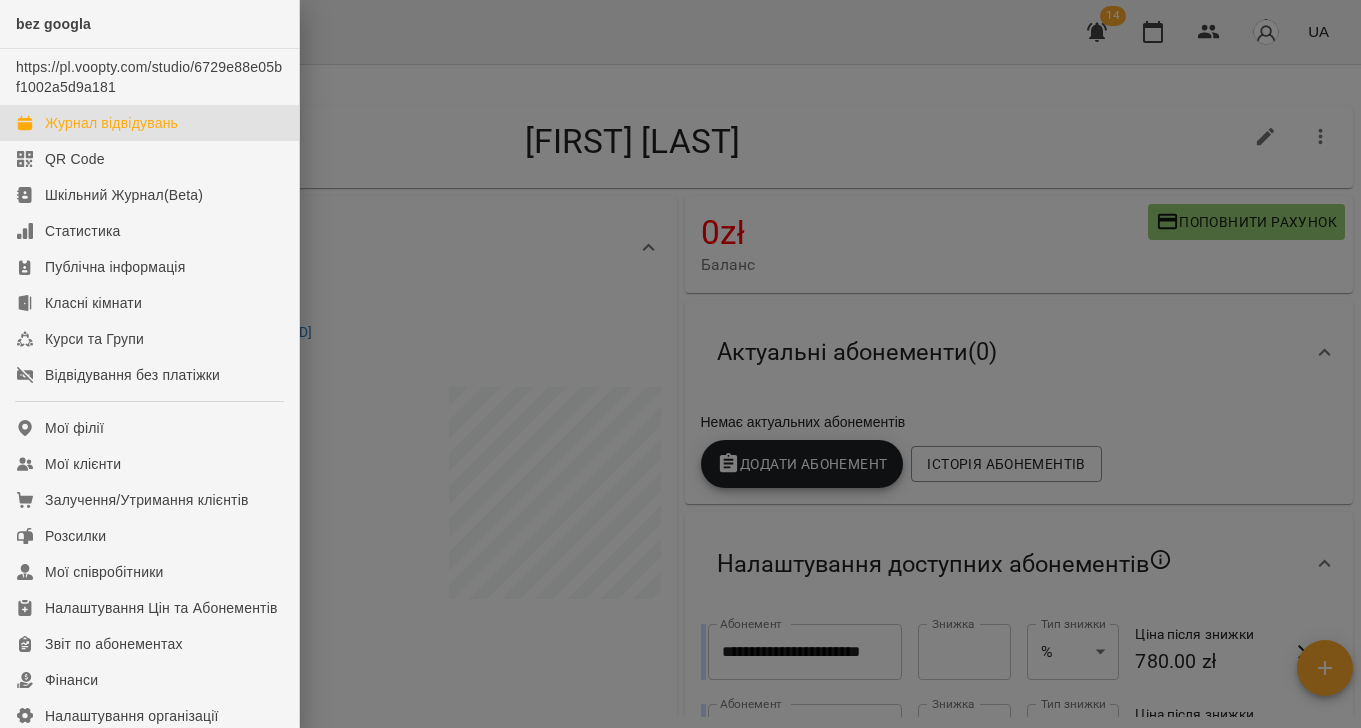 click on "Журнал відвідувань" at bounding box center (111, 123) 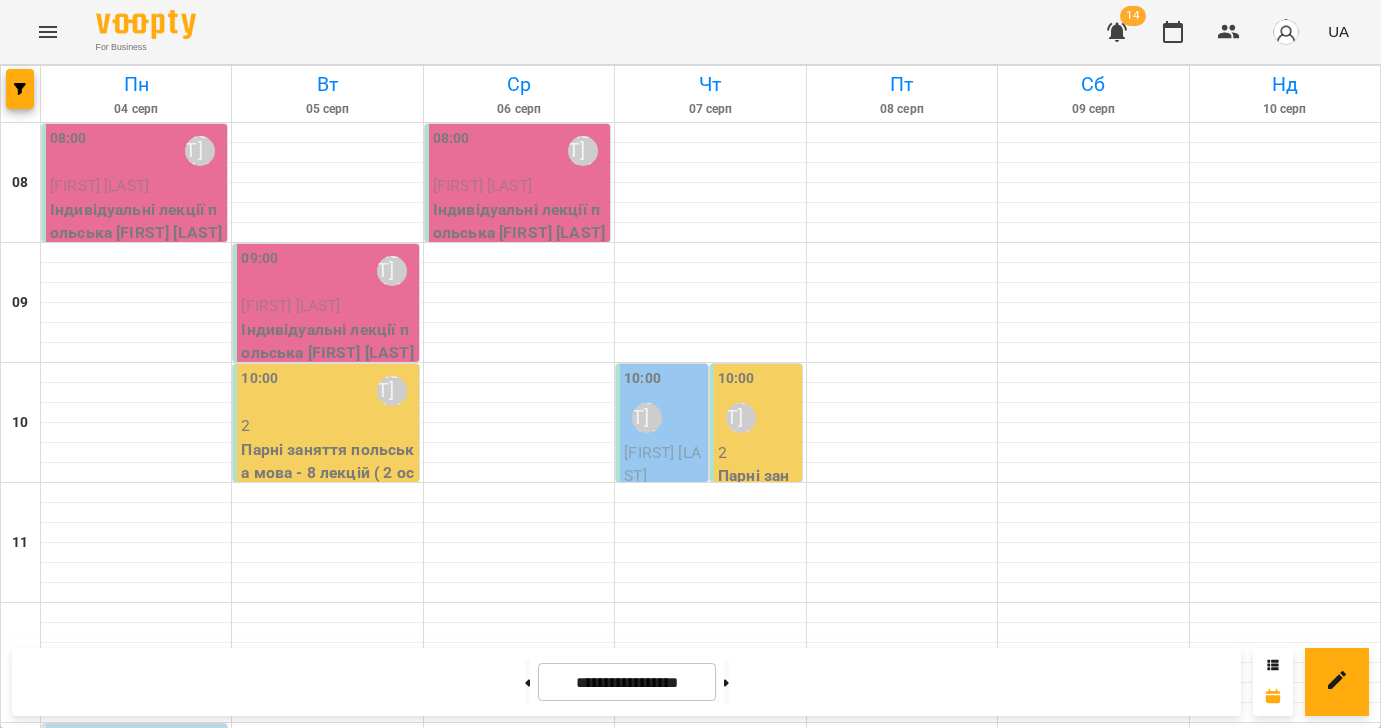 scroll, scrollTop: 0, scrollLeft: 0, axis: both 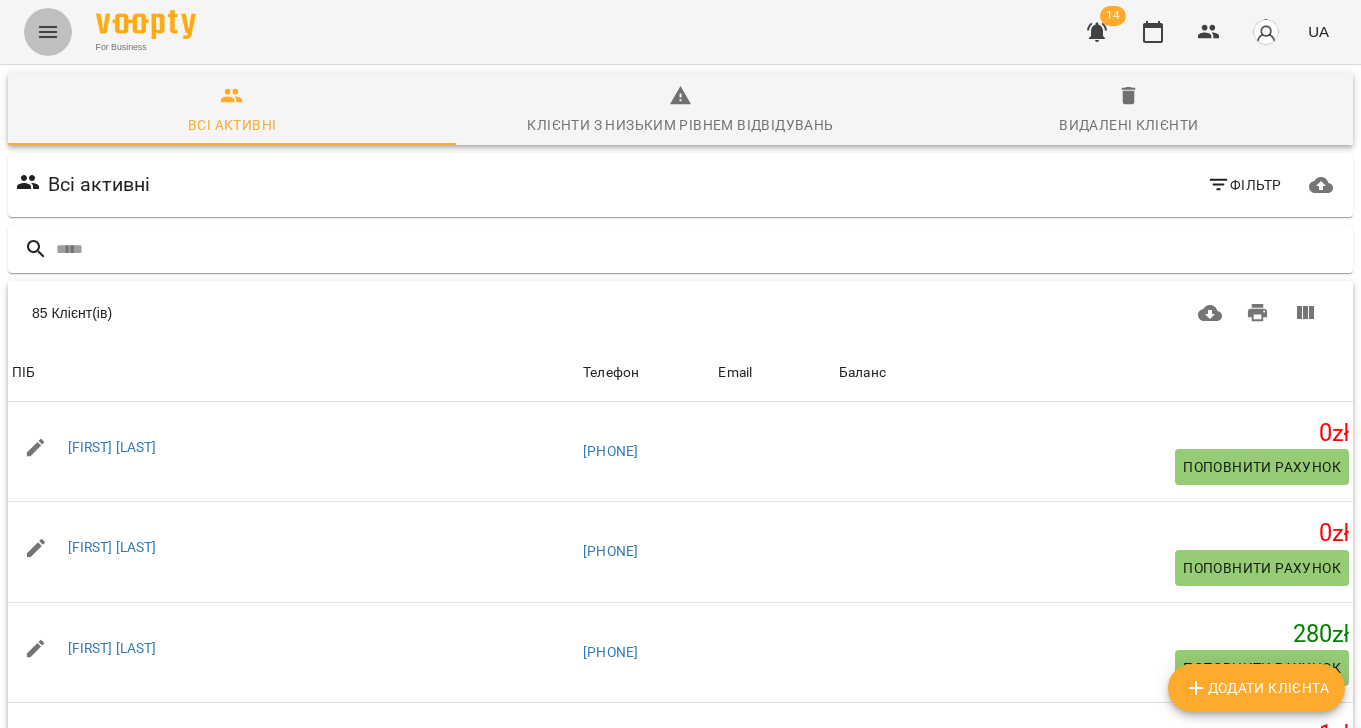 click 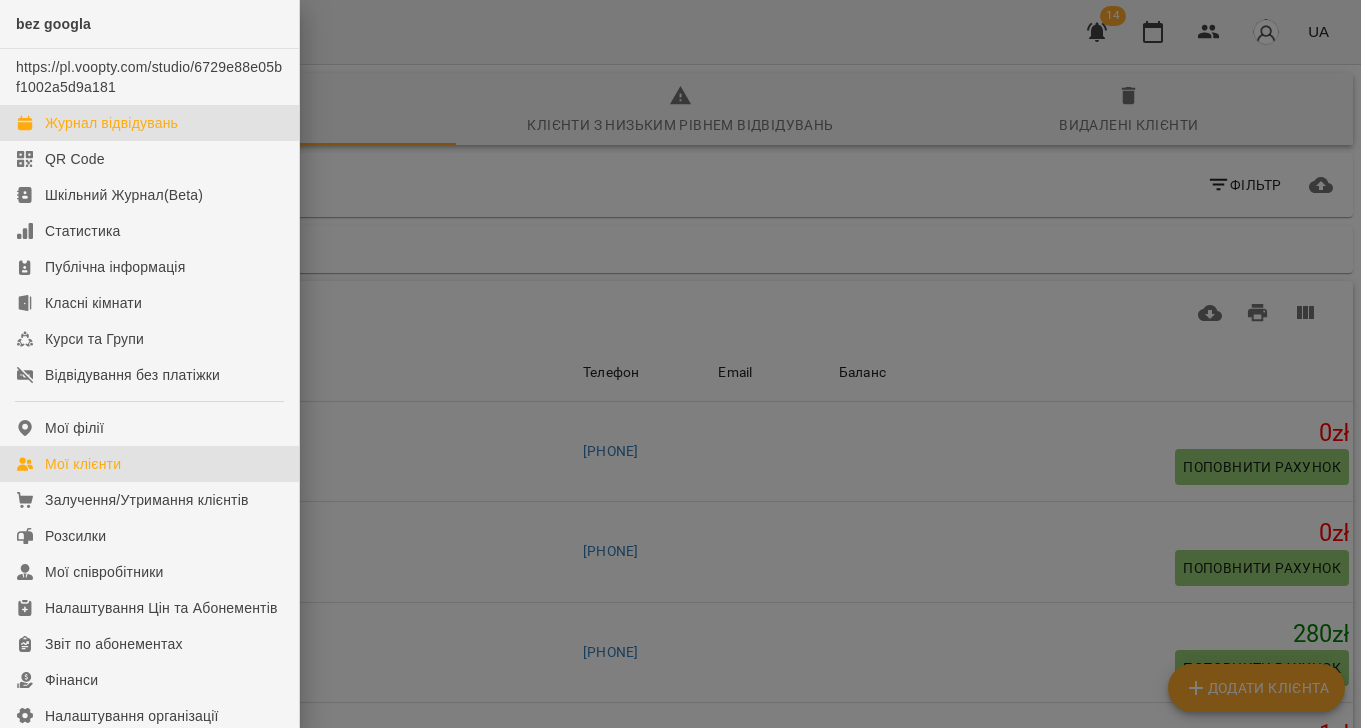 click on "Журнал відвідувань" at bounding box center (111, 123) 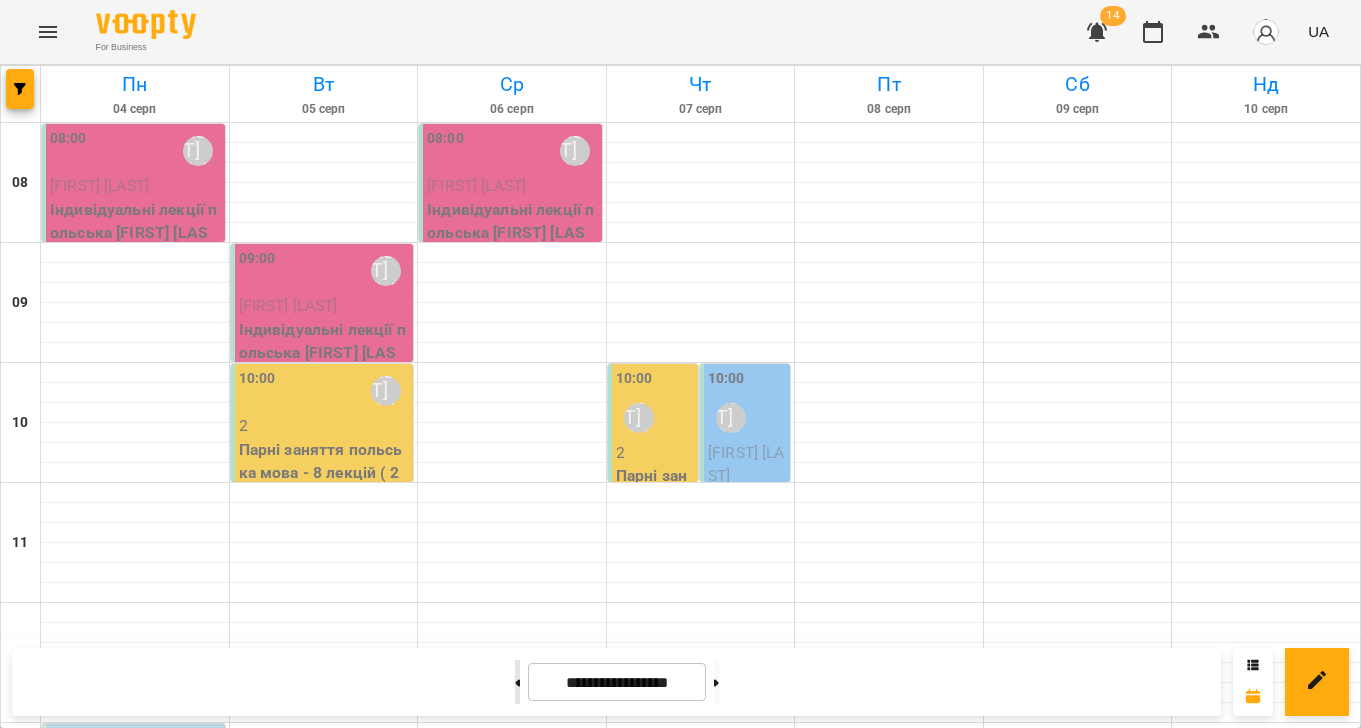 click at bounding box center [517, 682] 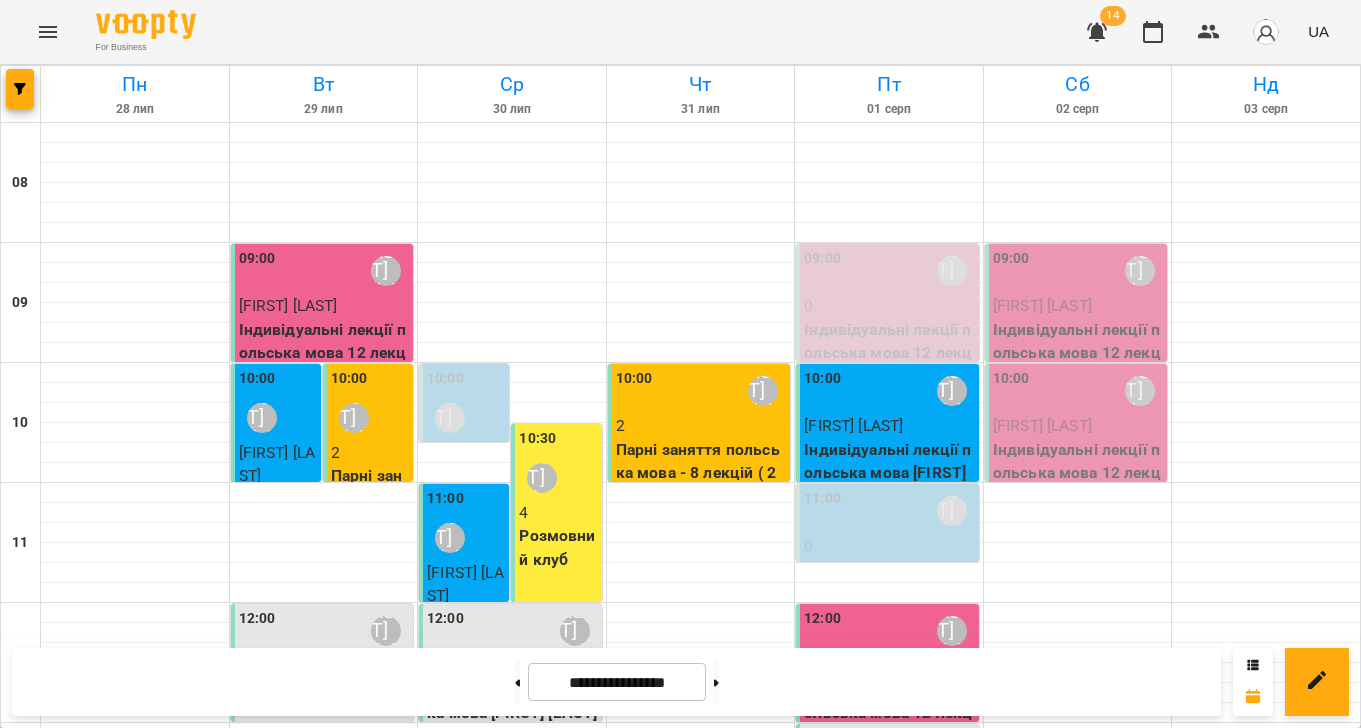 scroll, scrollTop: 4, scrollLeft: 0, axis: vertical 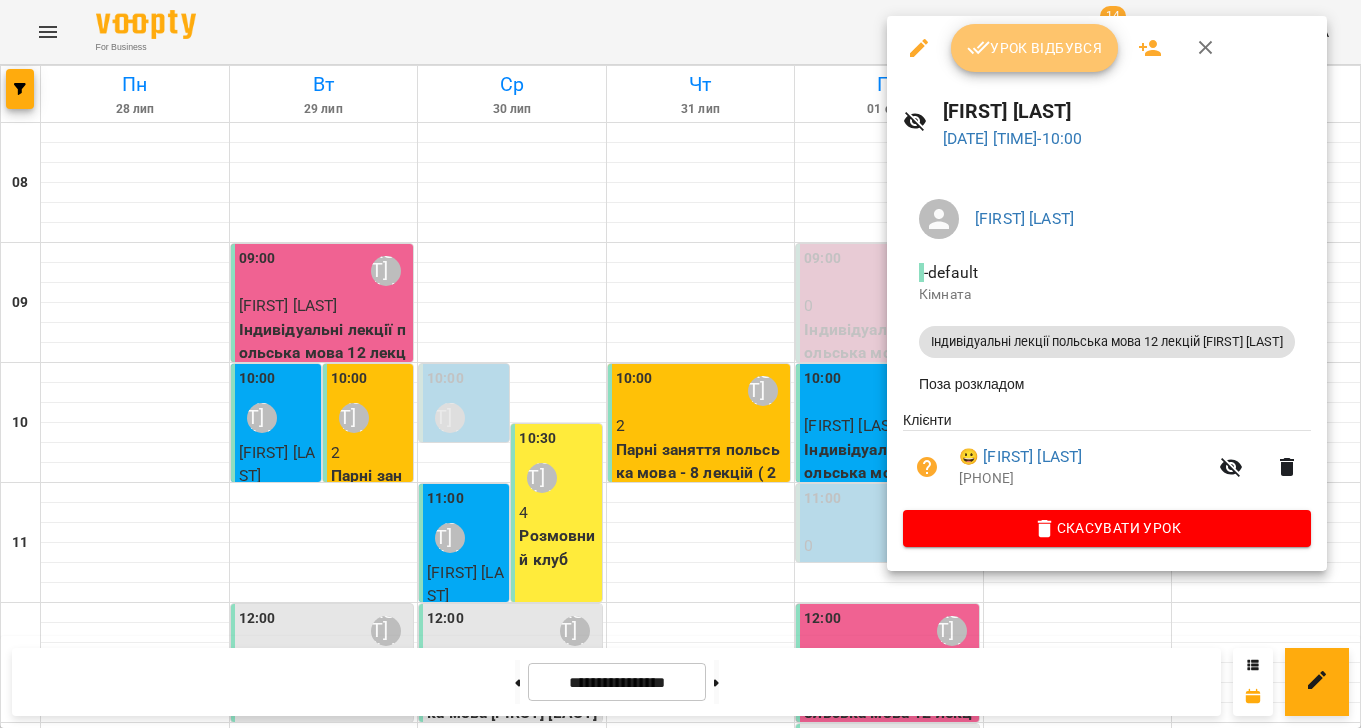 click on "Урок відбувся" at bounding box center [1035, 48] 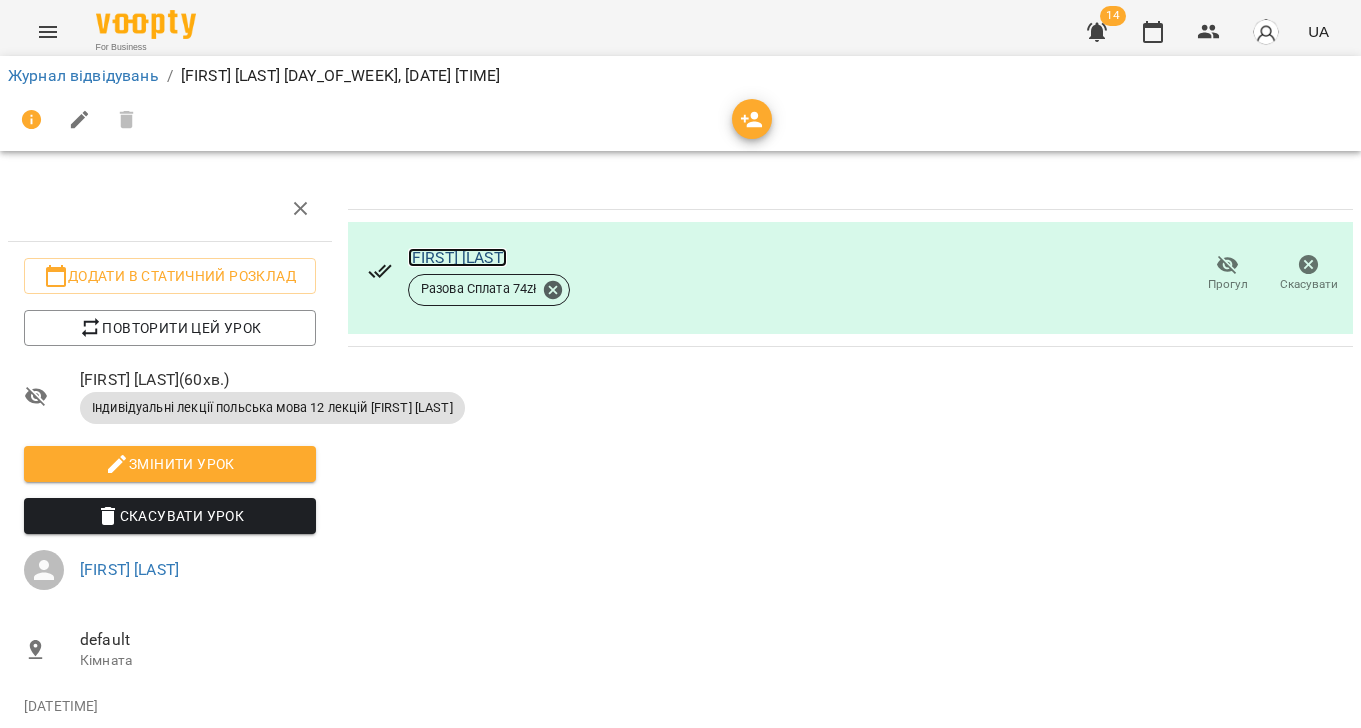 click on "[FIRST] [LAST]" at bounding box center [457, 257] 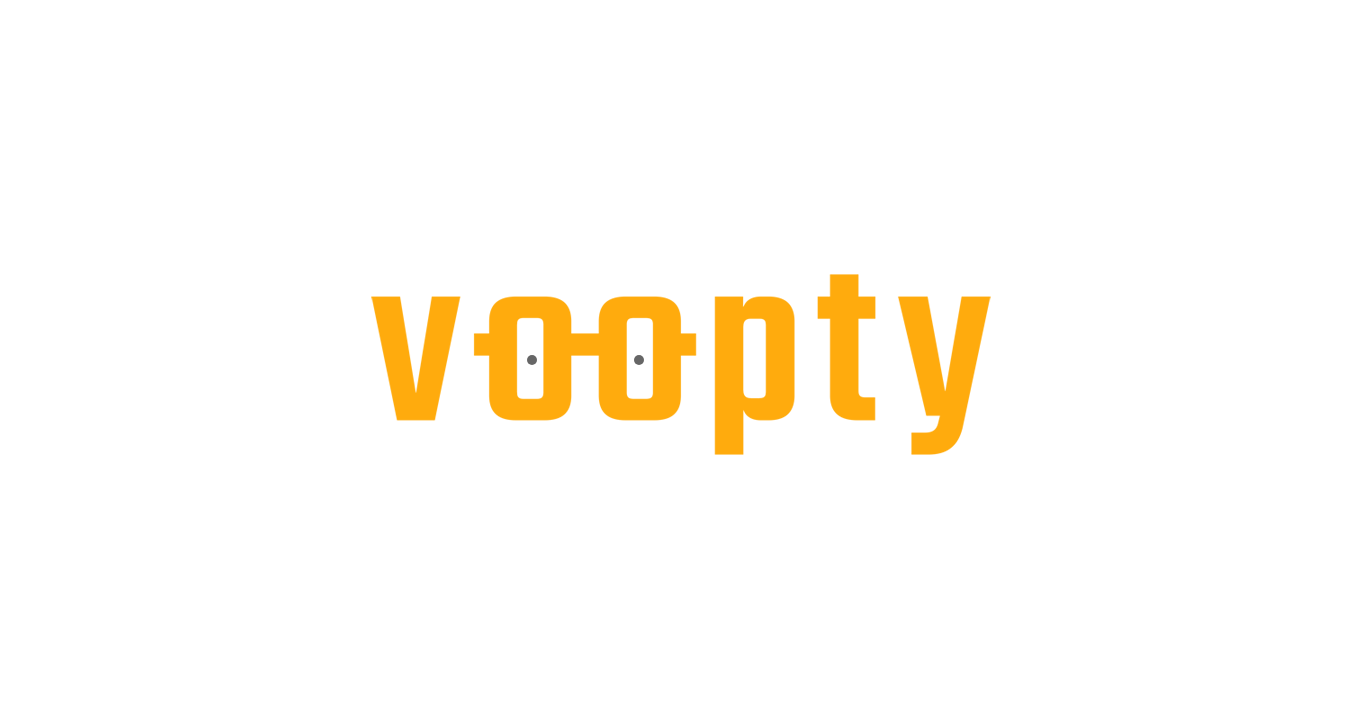 scroll, scrollTop: 0, scrollLeft: 0, axis: both 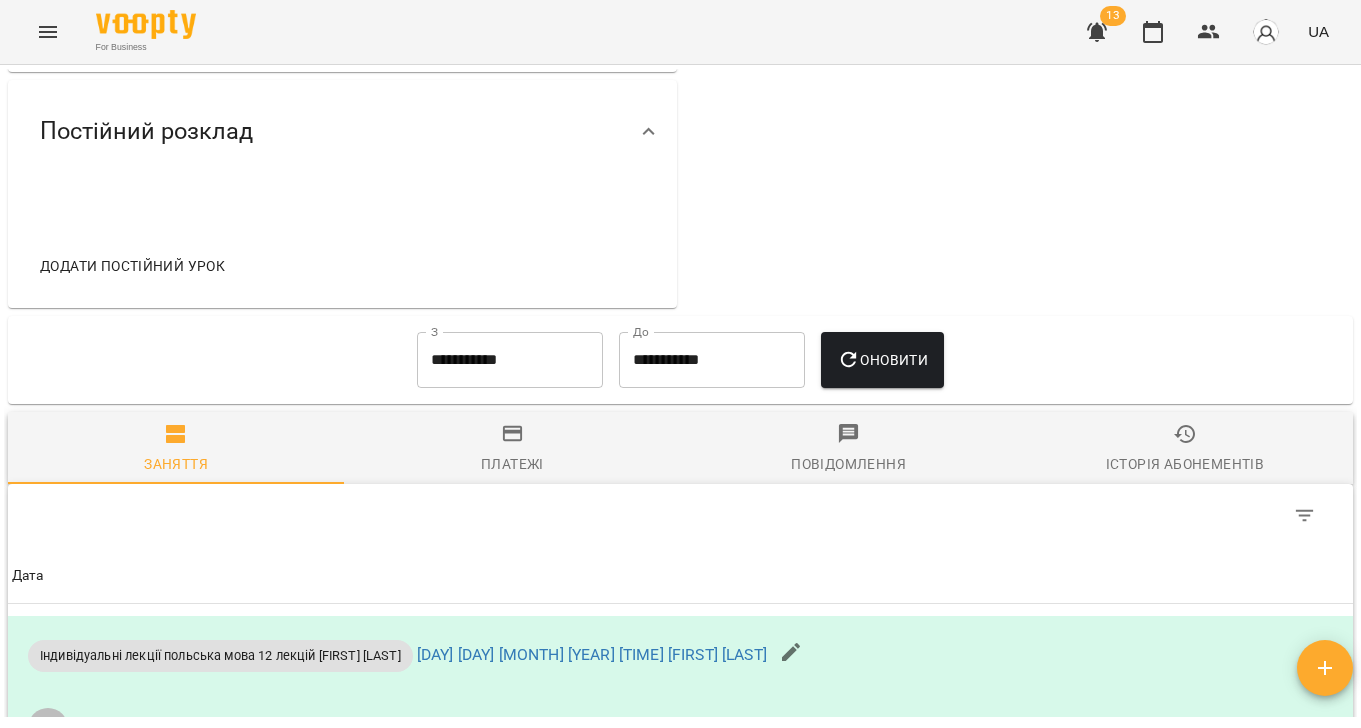 click on "Історія абонементів" at bounding box center [1185, 464] 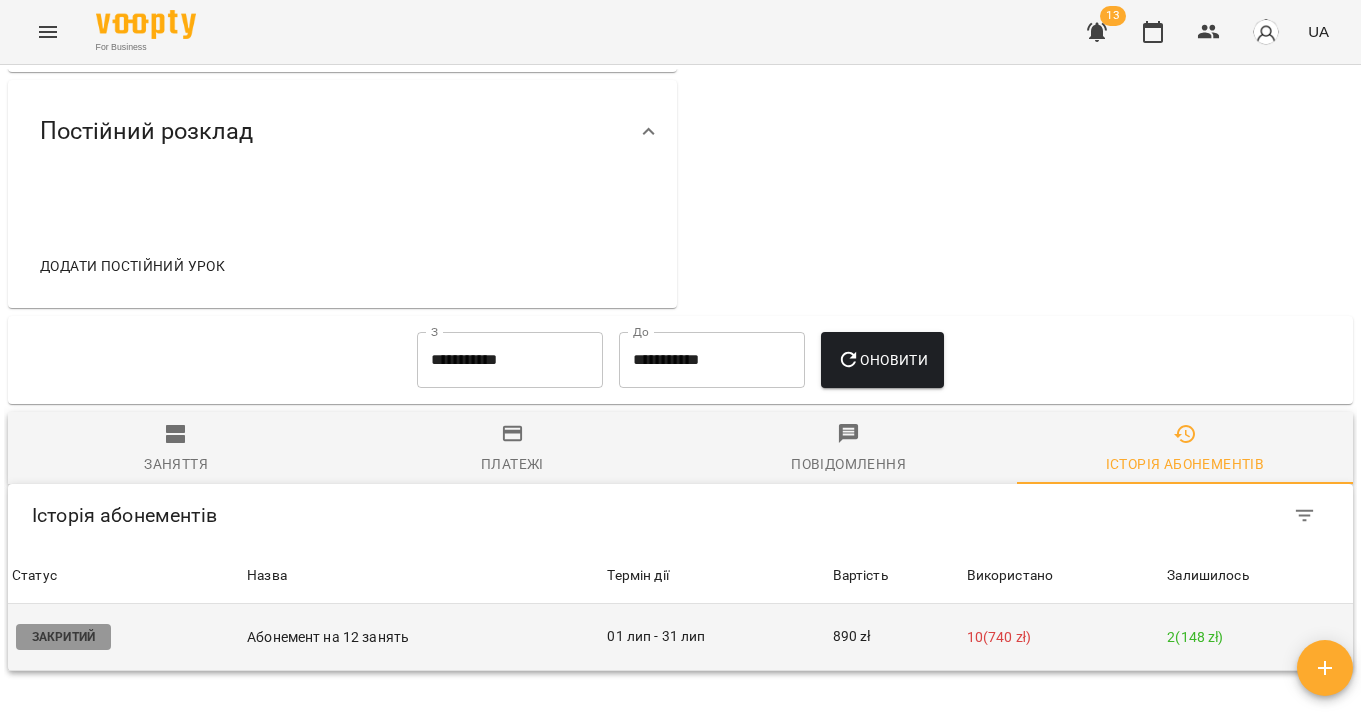 click on "01 лип - 31 лип" at bounding box center (715, 637) 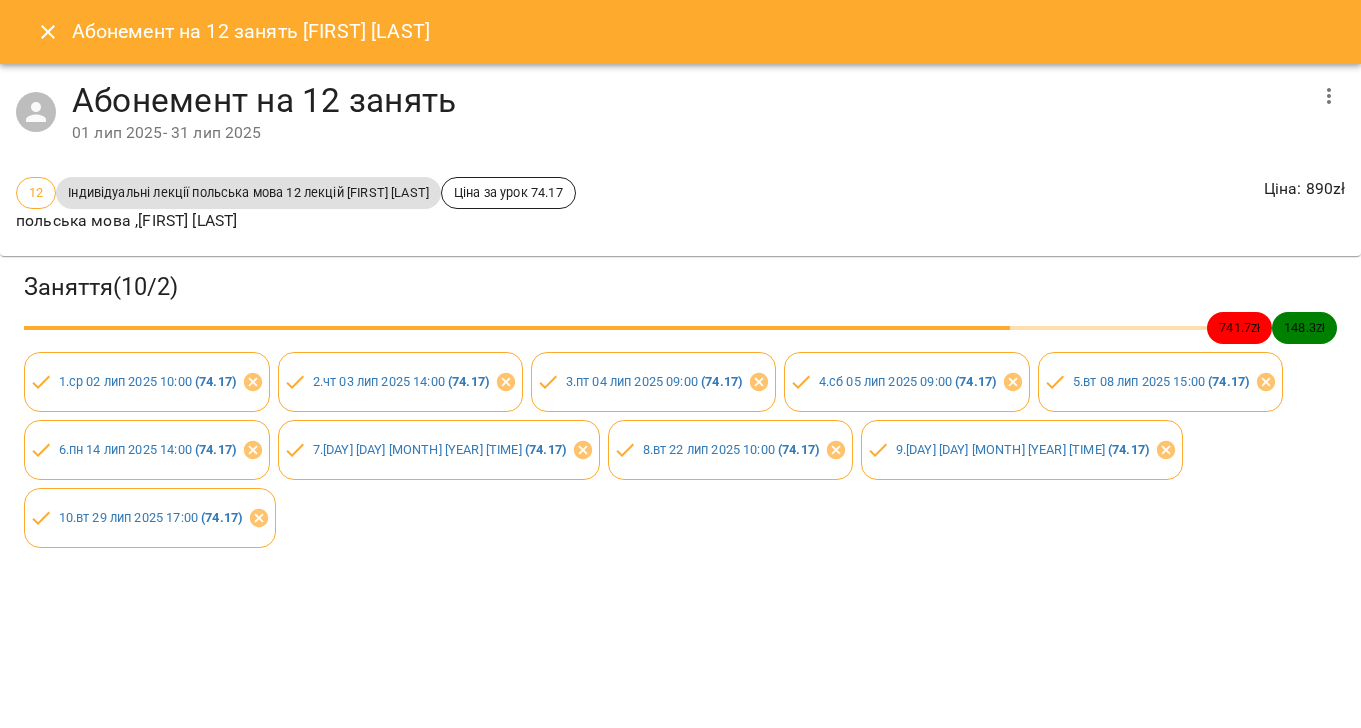 click 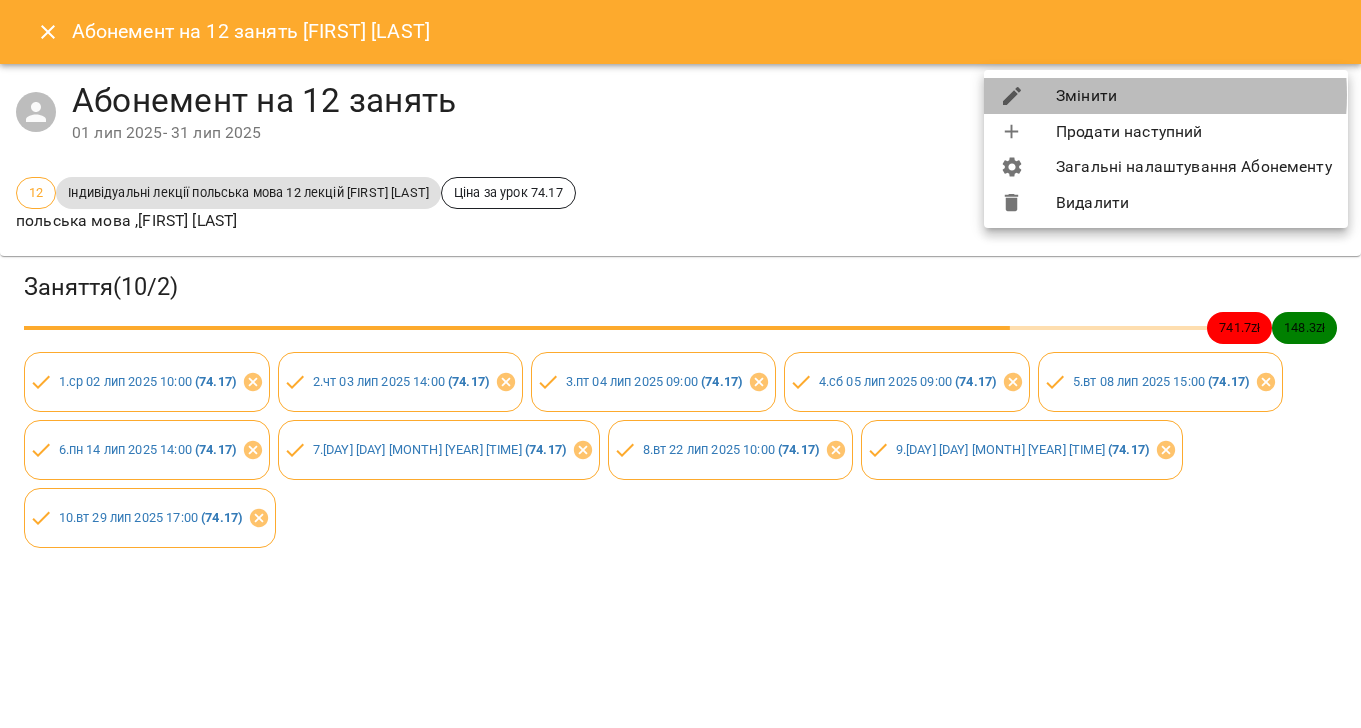 click on "Змінити" at bounding box center [1166, 96] 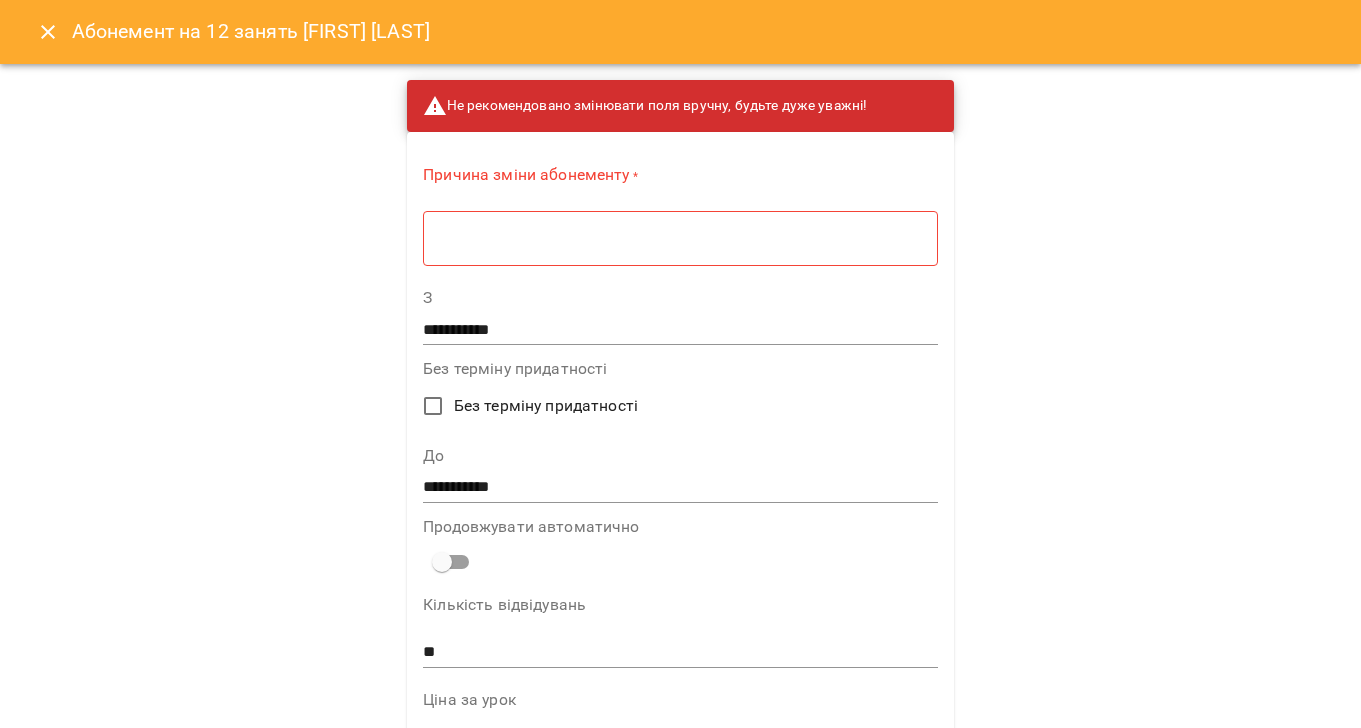 click at bounding box center [680, 238] 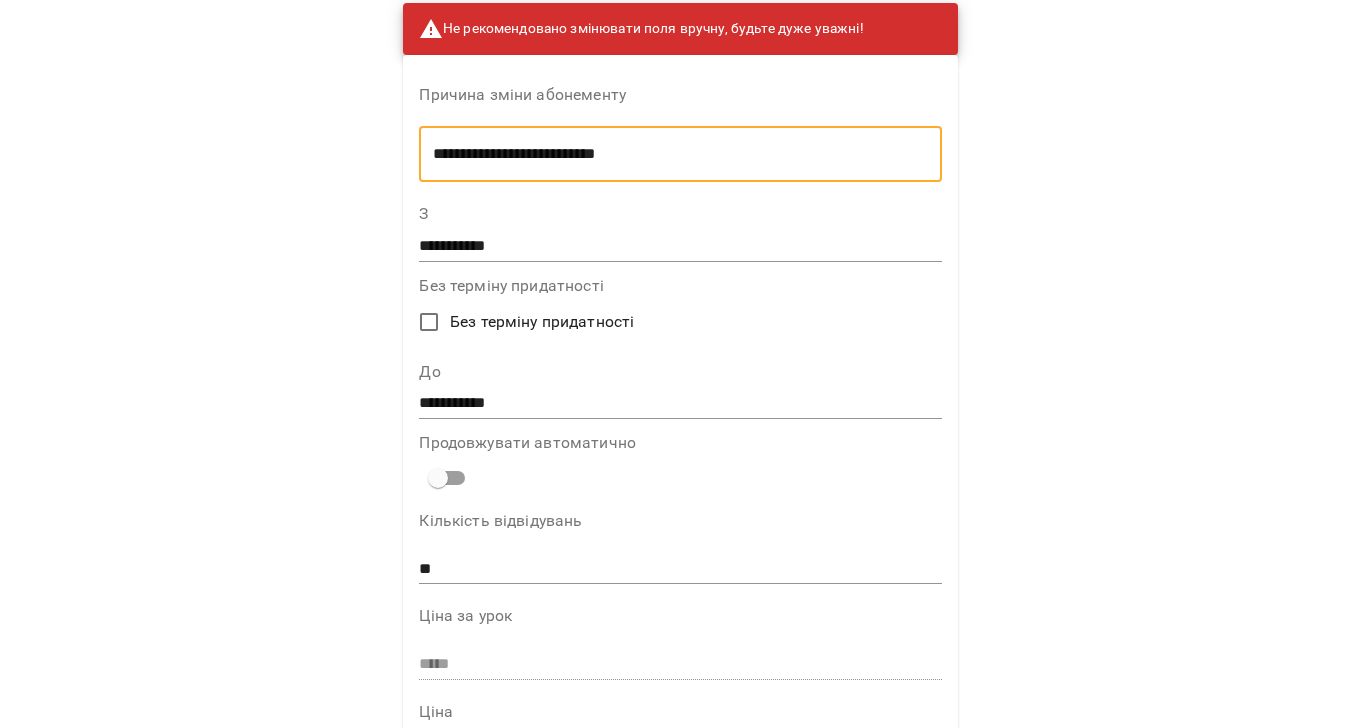 scroll, scrollTop: 79, scrollLeft: 0, axis: vertical 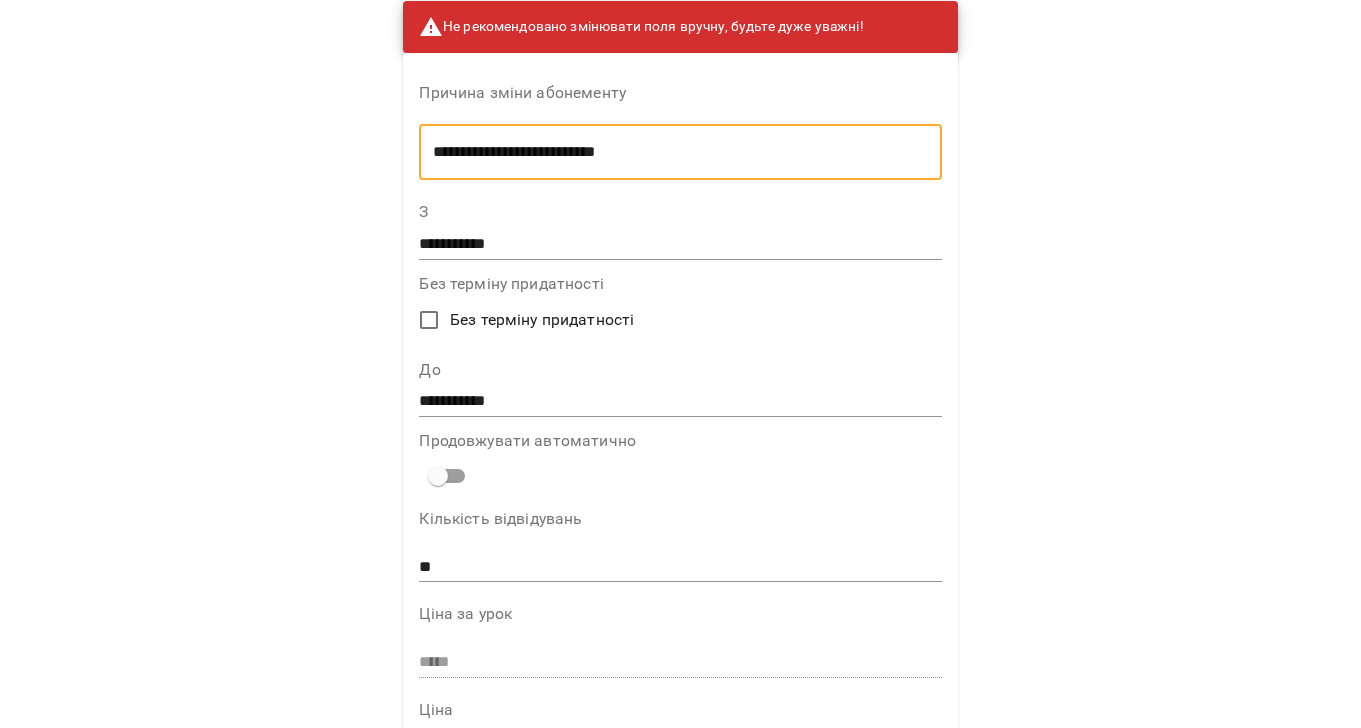 type on "**********" 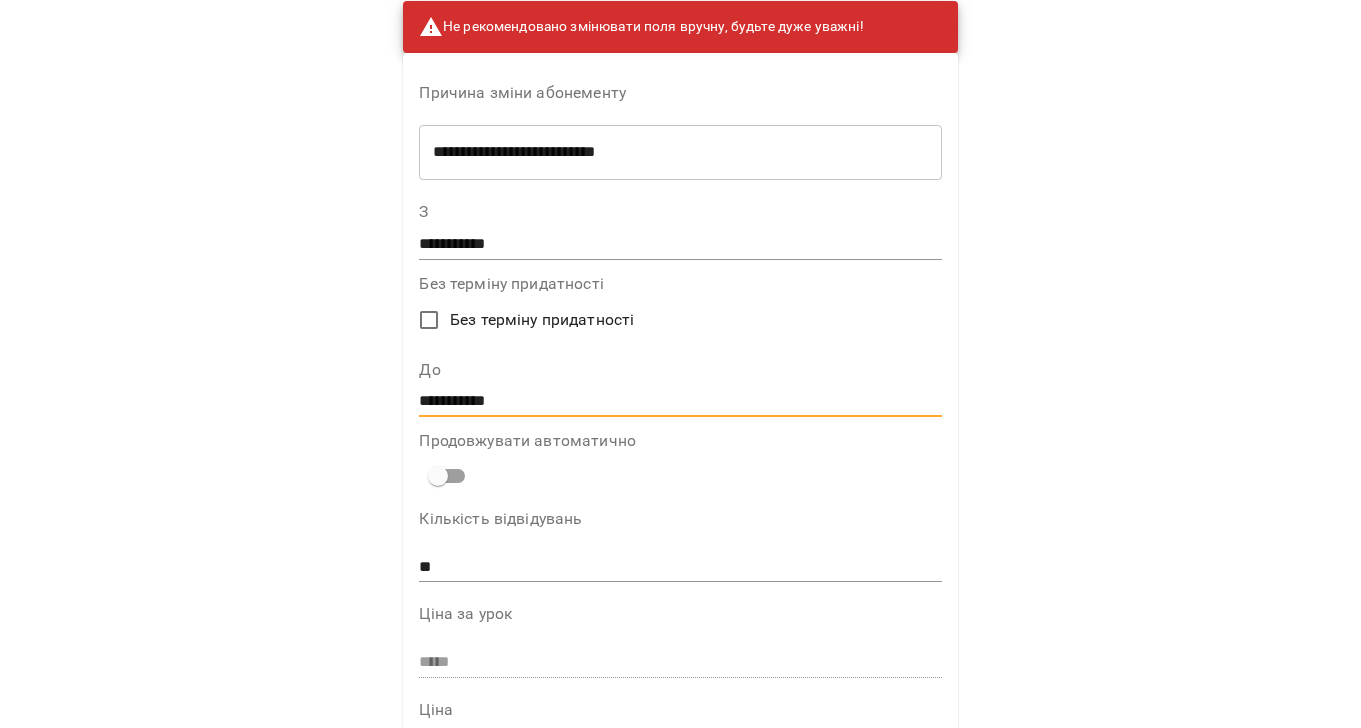 click on "**********" at bounding box center (680, 402) 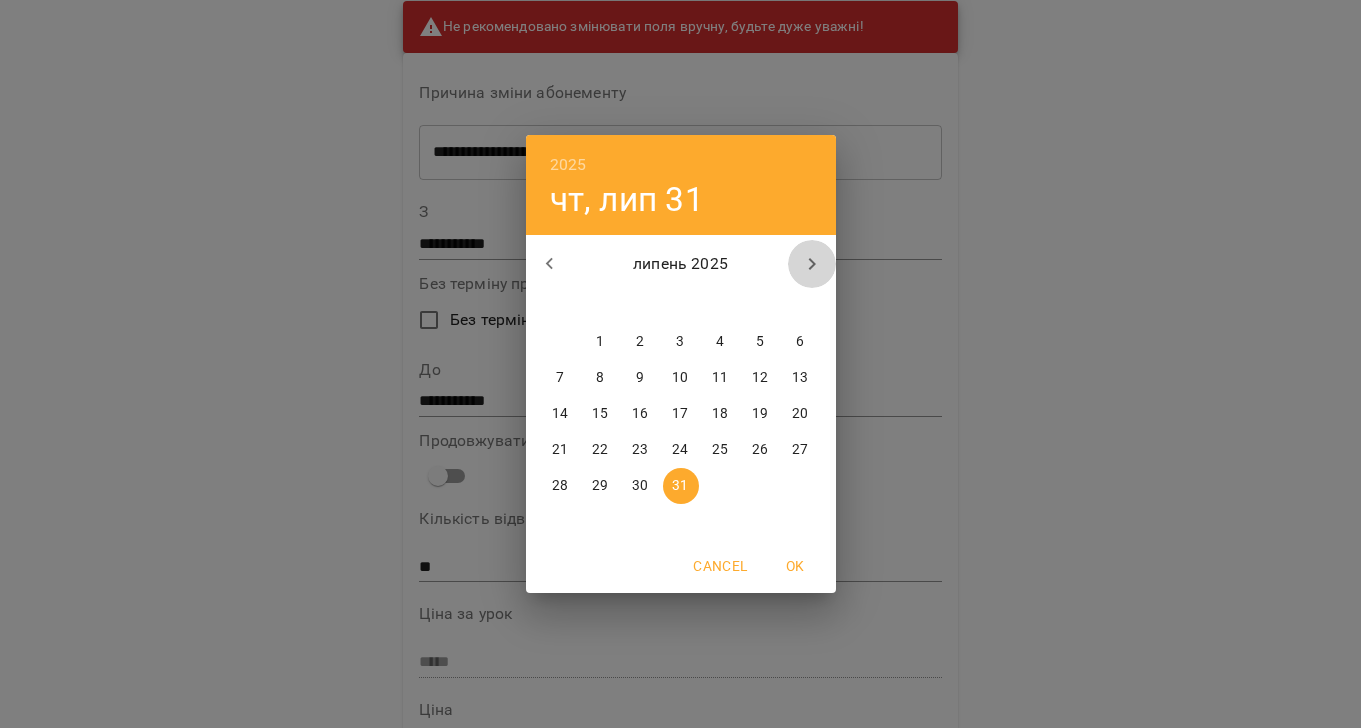 click 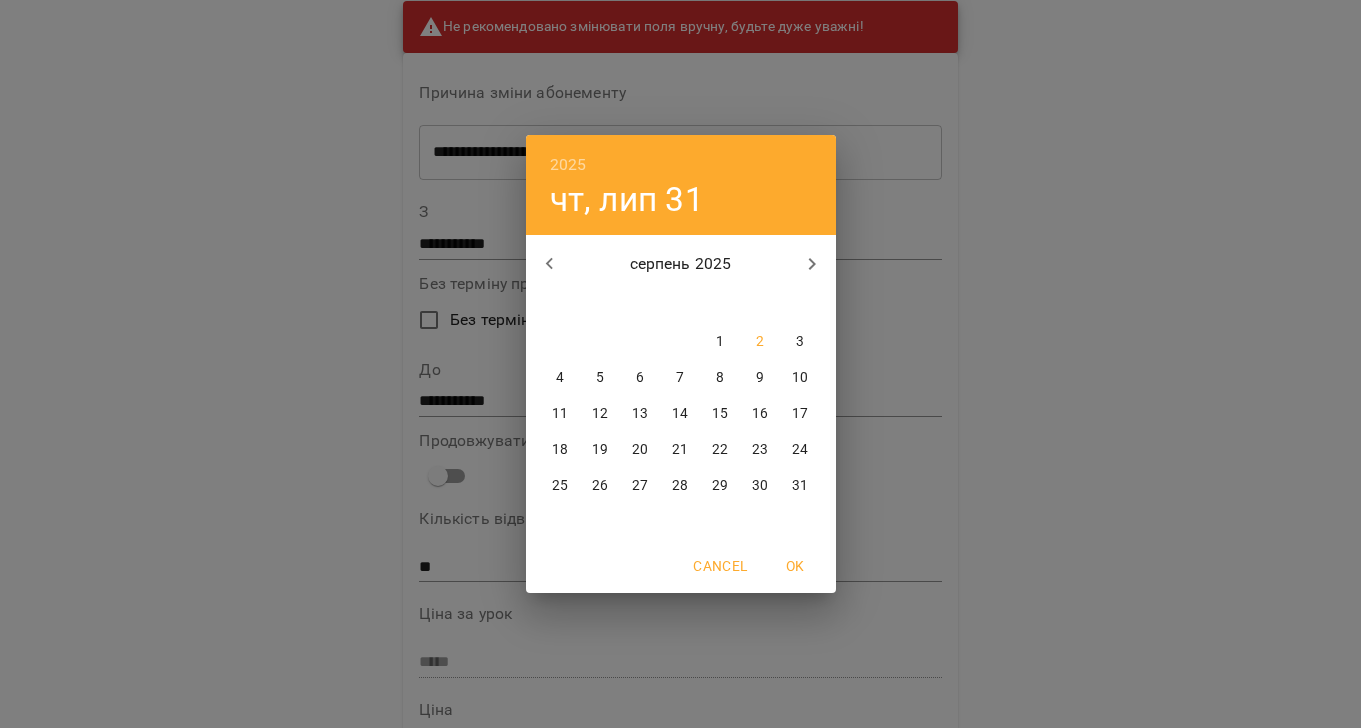 click on "10" at bounding box center (800, 378) 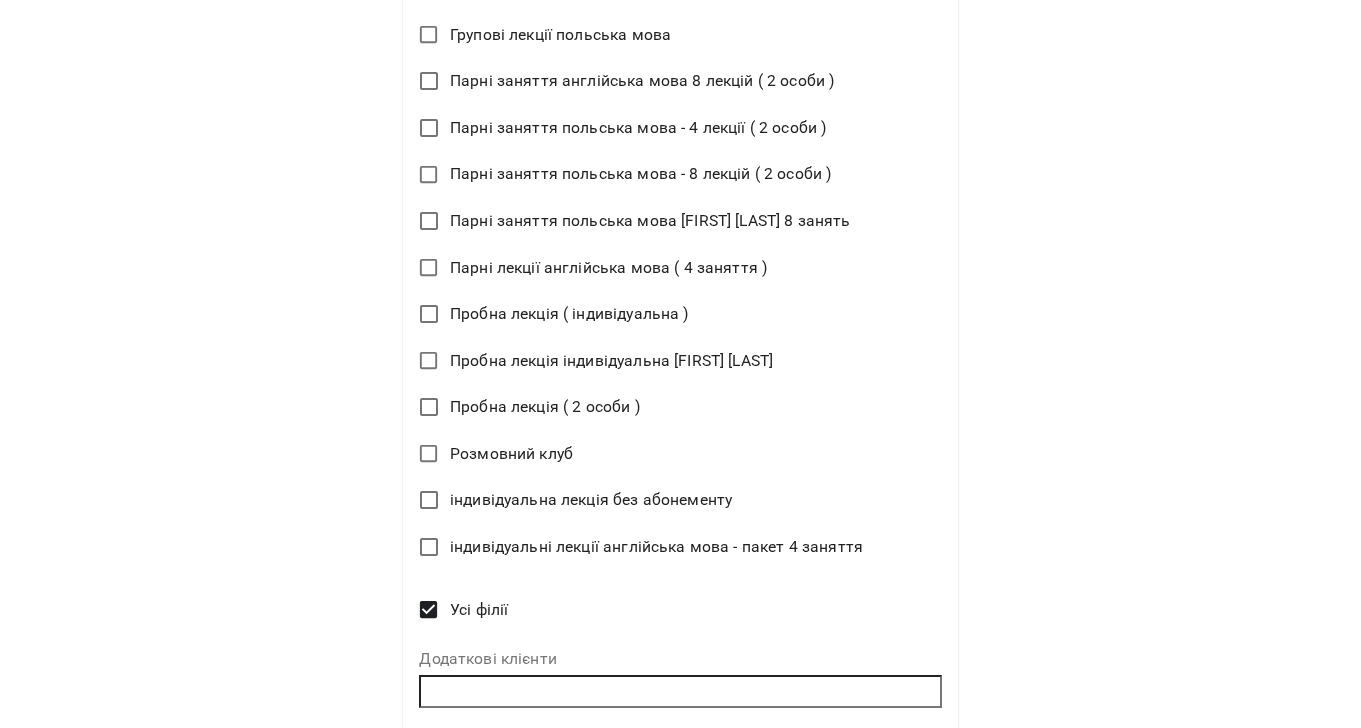 scroll, scrollTop: 1289, scrollLeft: 0, axis: vertical 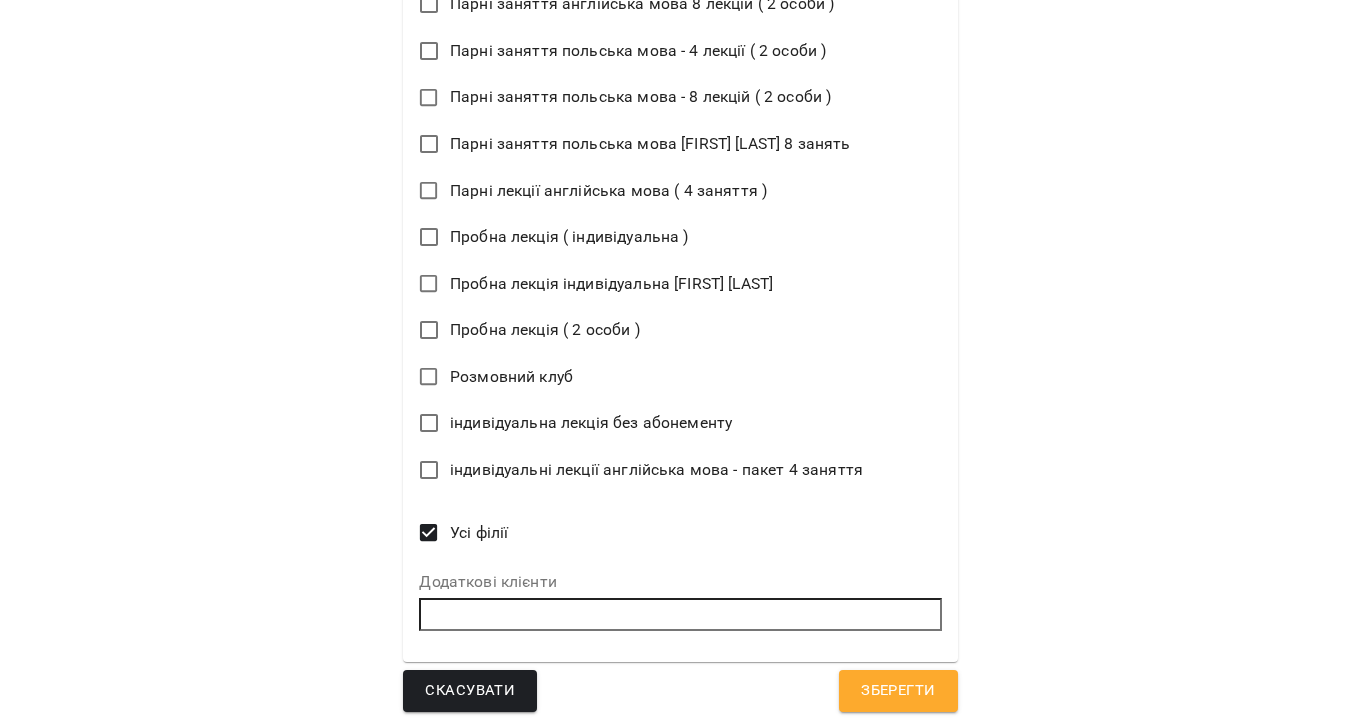 drag, startPoint x: 869, startPoint y: 692, endPoint x: 797, endPoint y: 468, distance: 235.28706 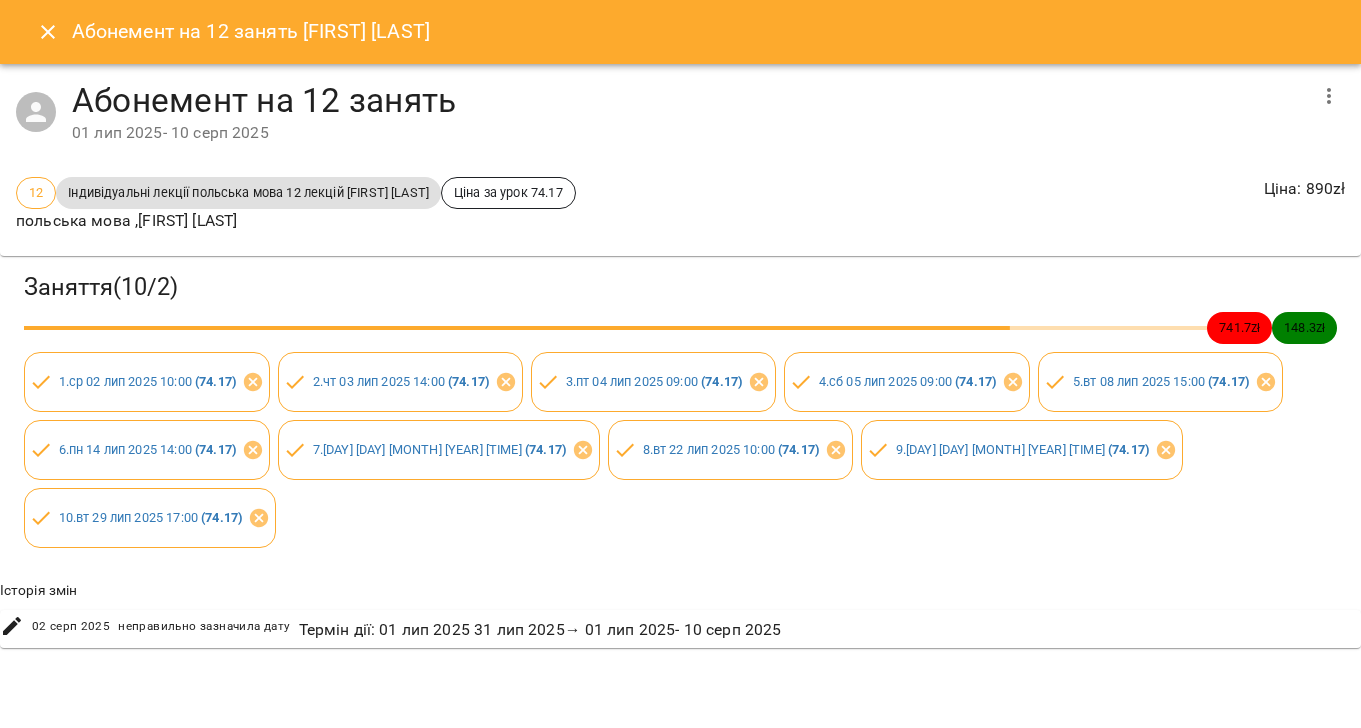 click 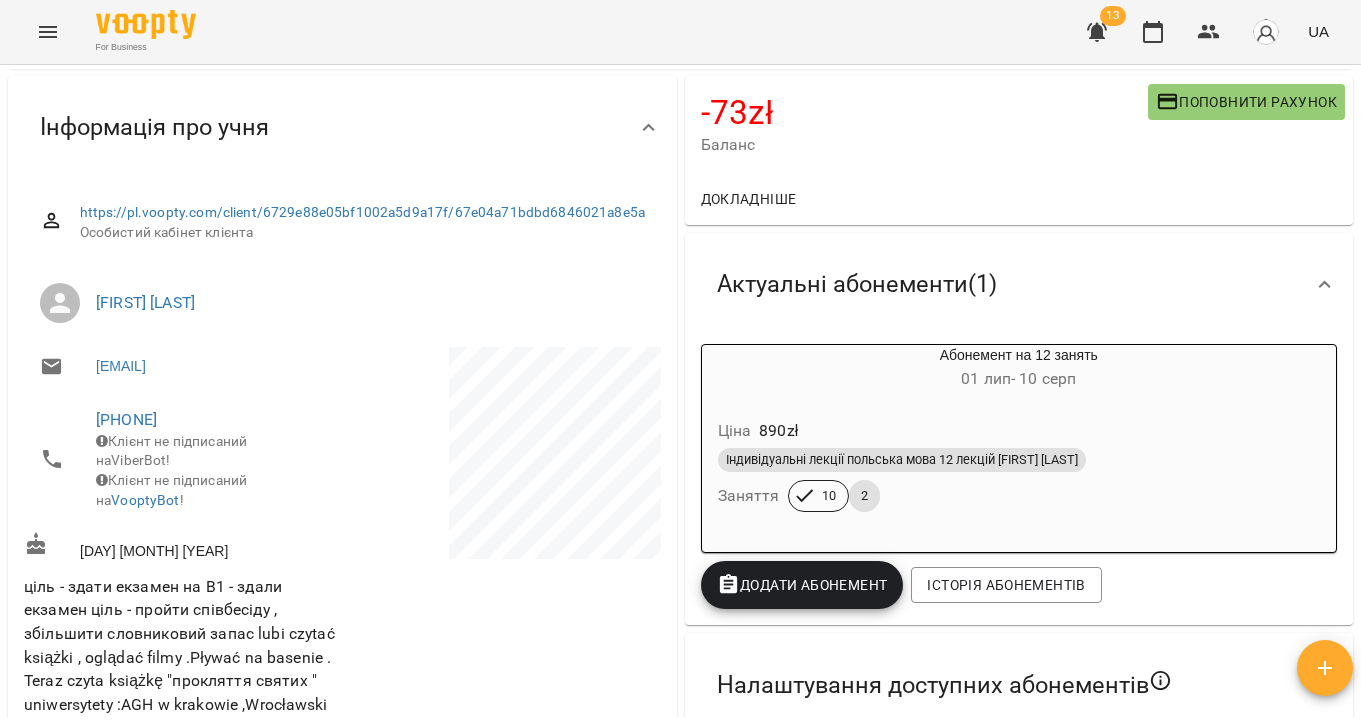 scroll, scrollTop: 115, scrollLeft: 0, axis: vertical 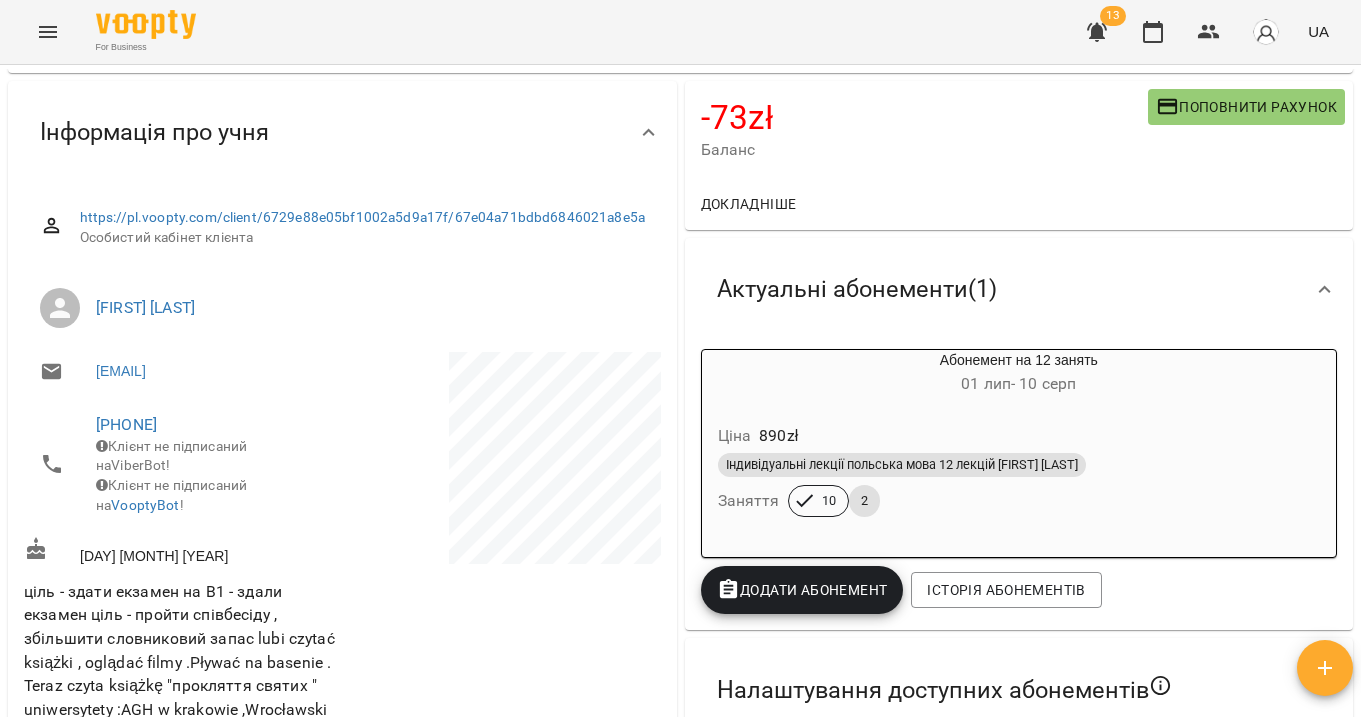 click 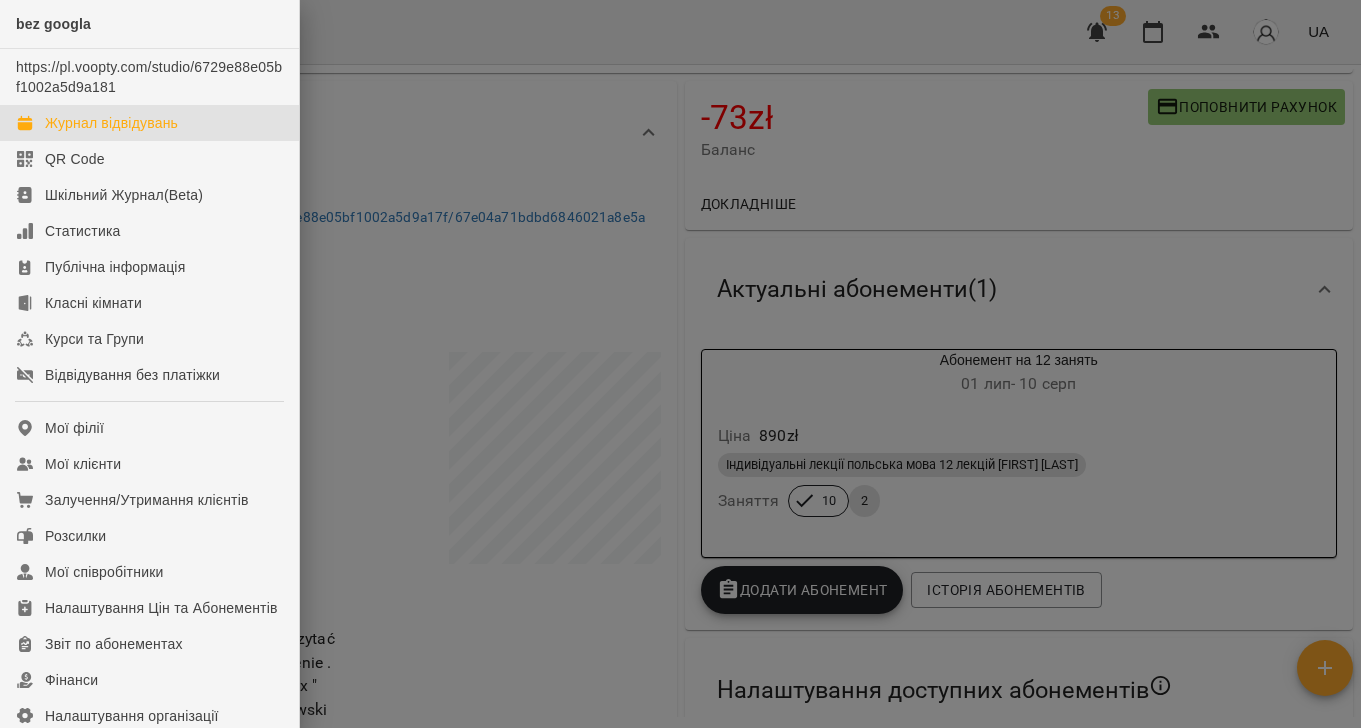 click on "Журнал відвідувань" at bounding box center (111, 123) 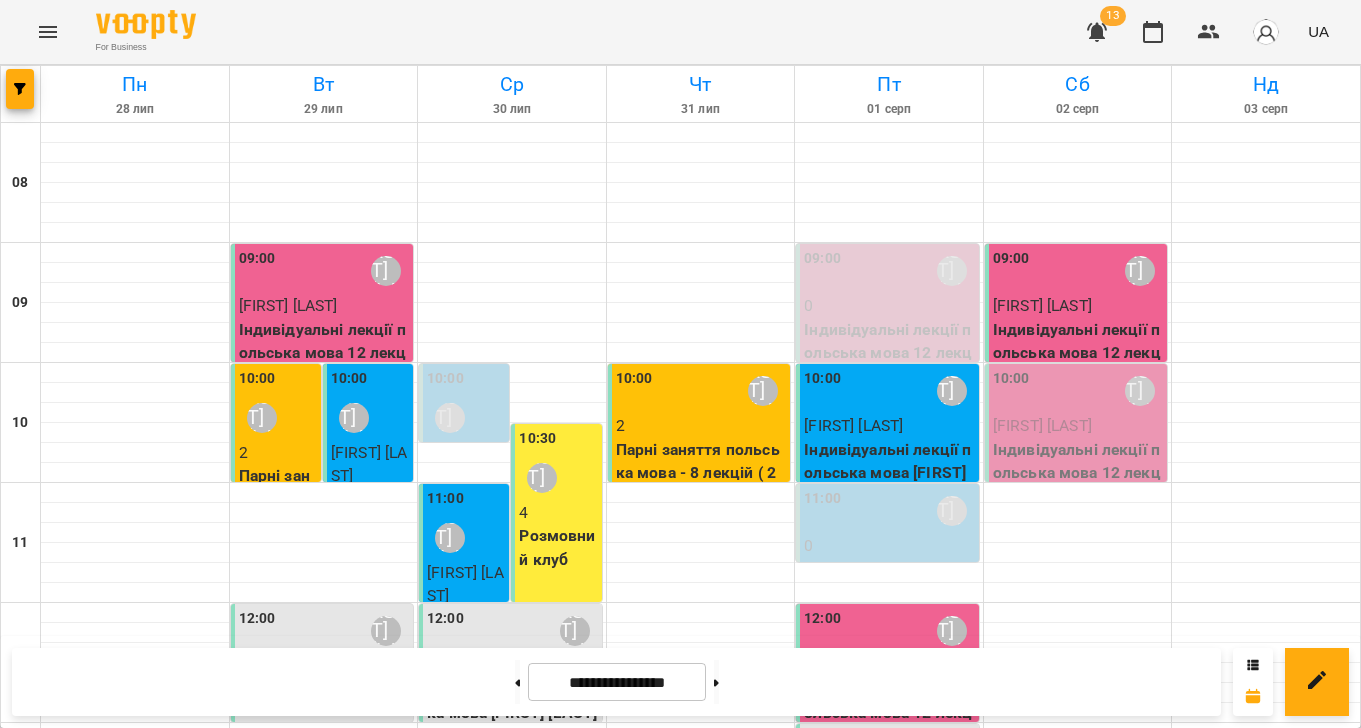 click on "[FIRST] [LAST]" at bounding box center (1042, 305) 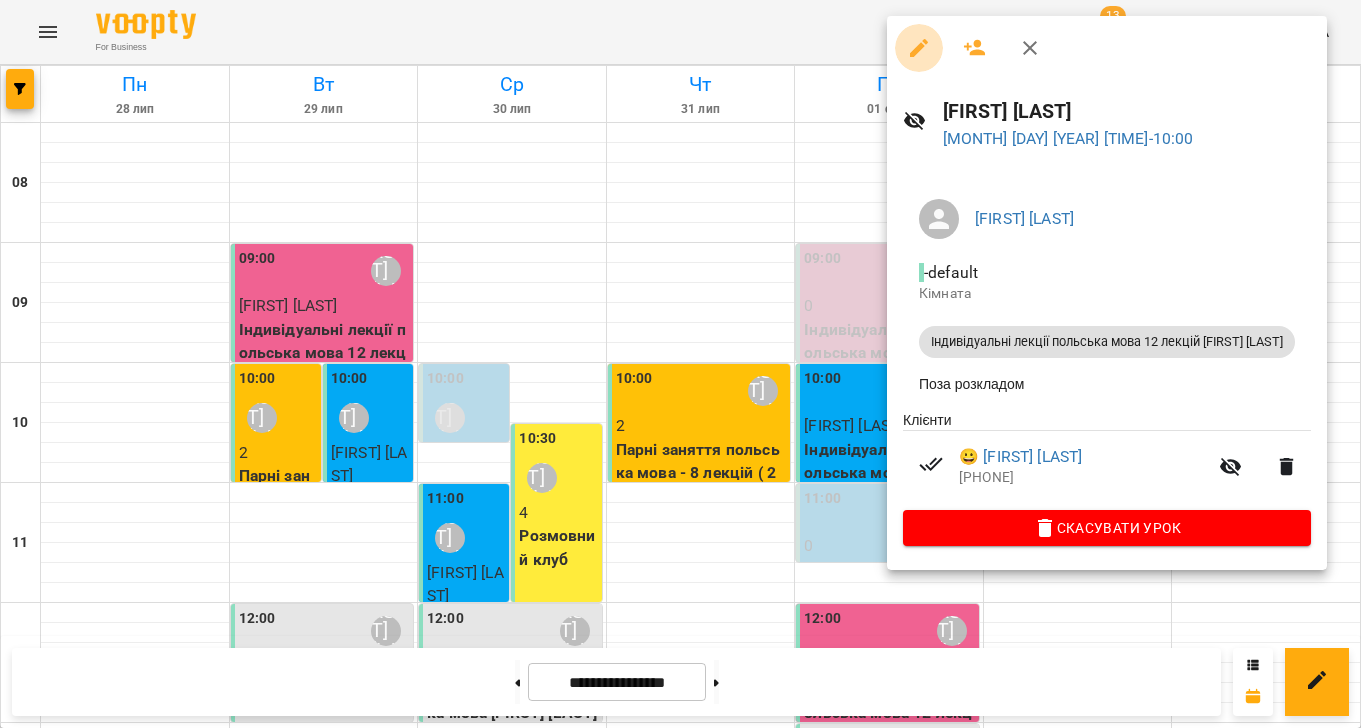 click 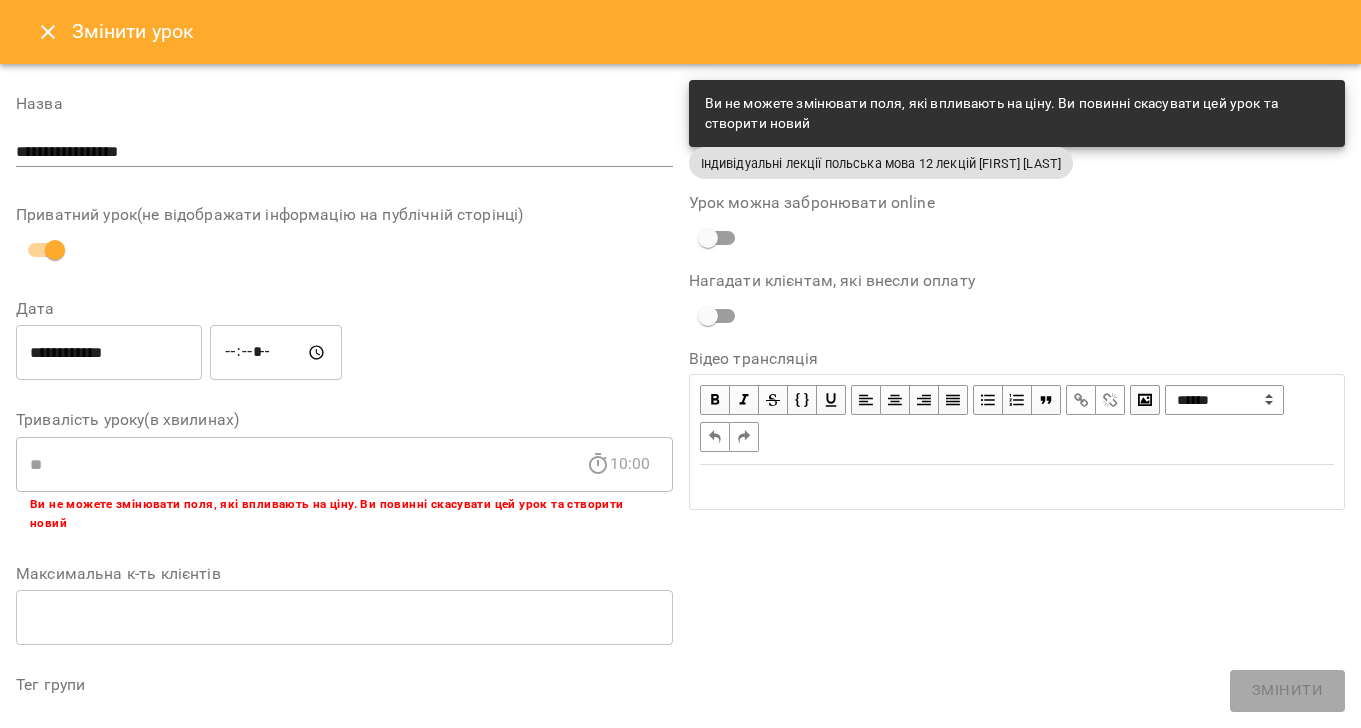 click 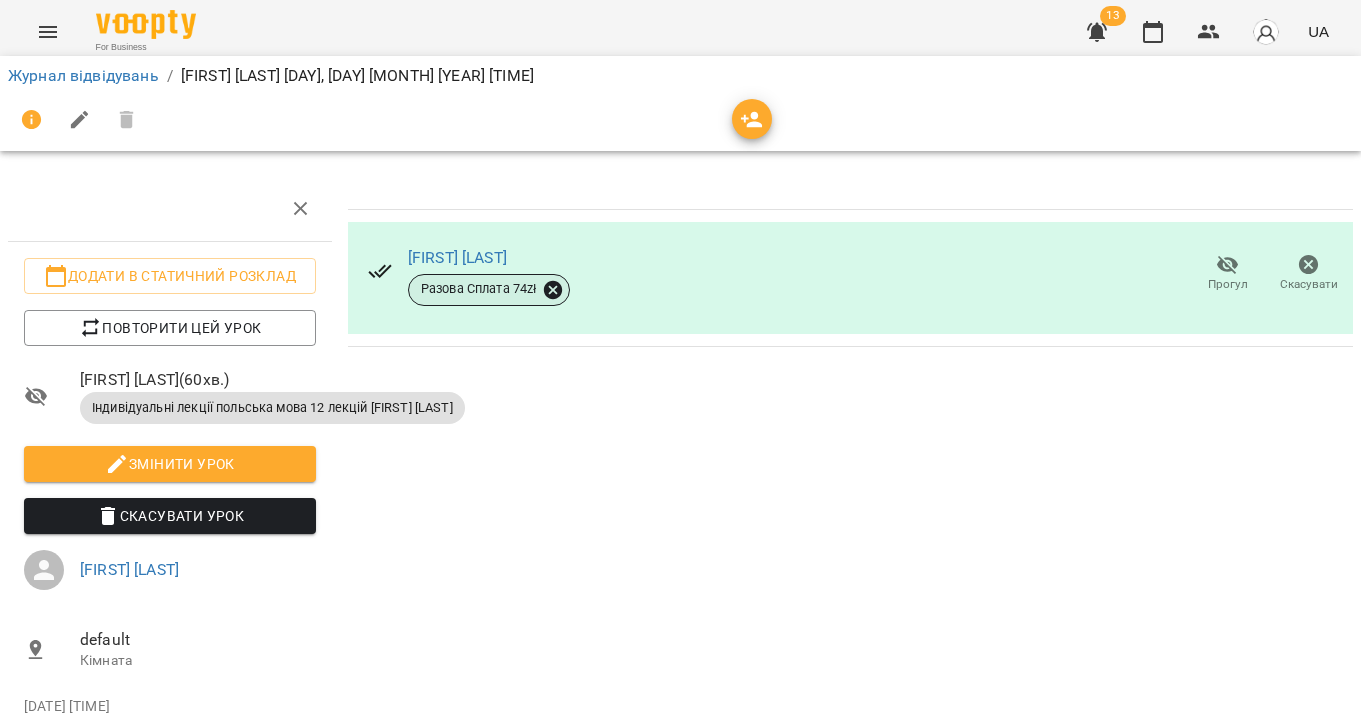 click 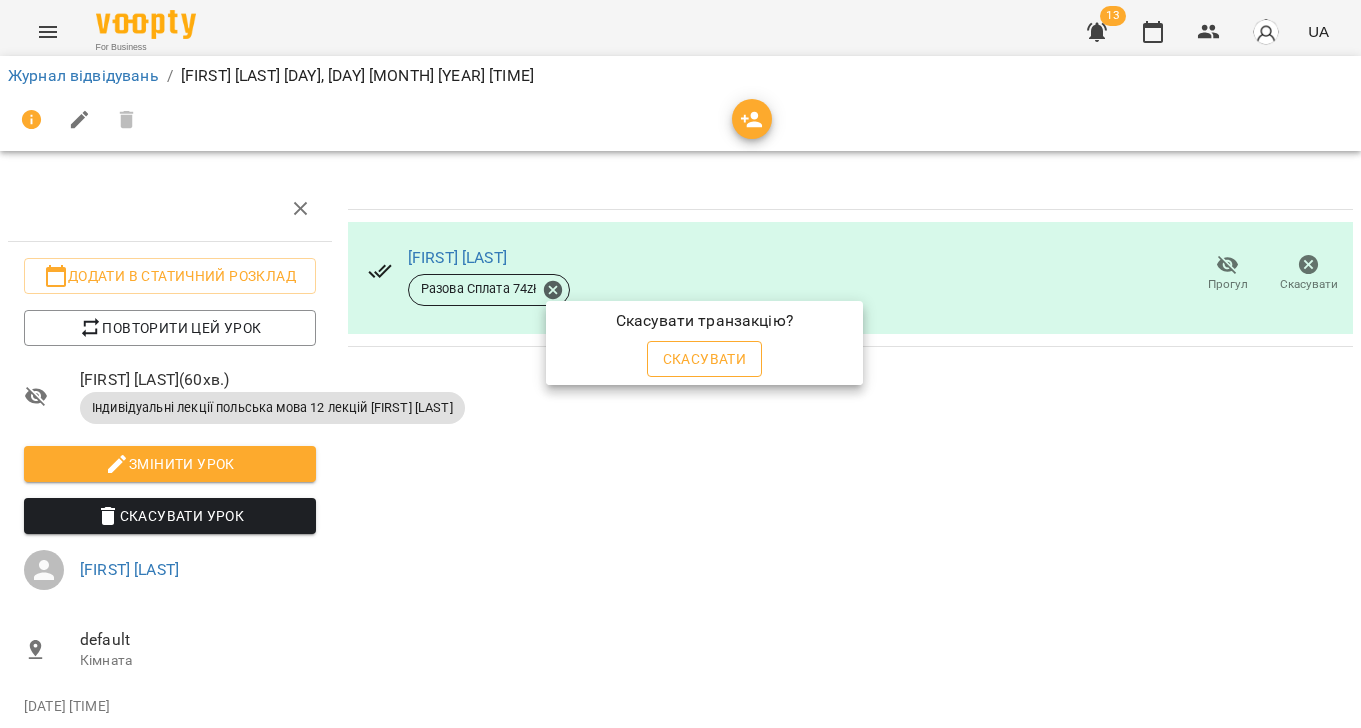 click on "Скасувати" at bounding box center (705, 359) 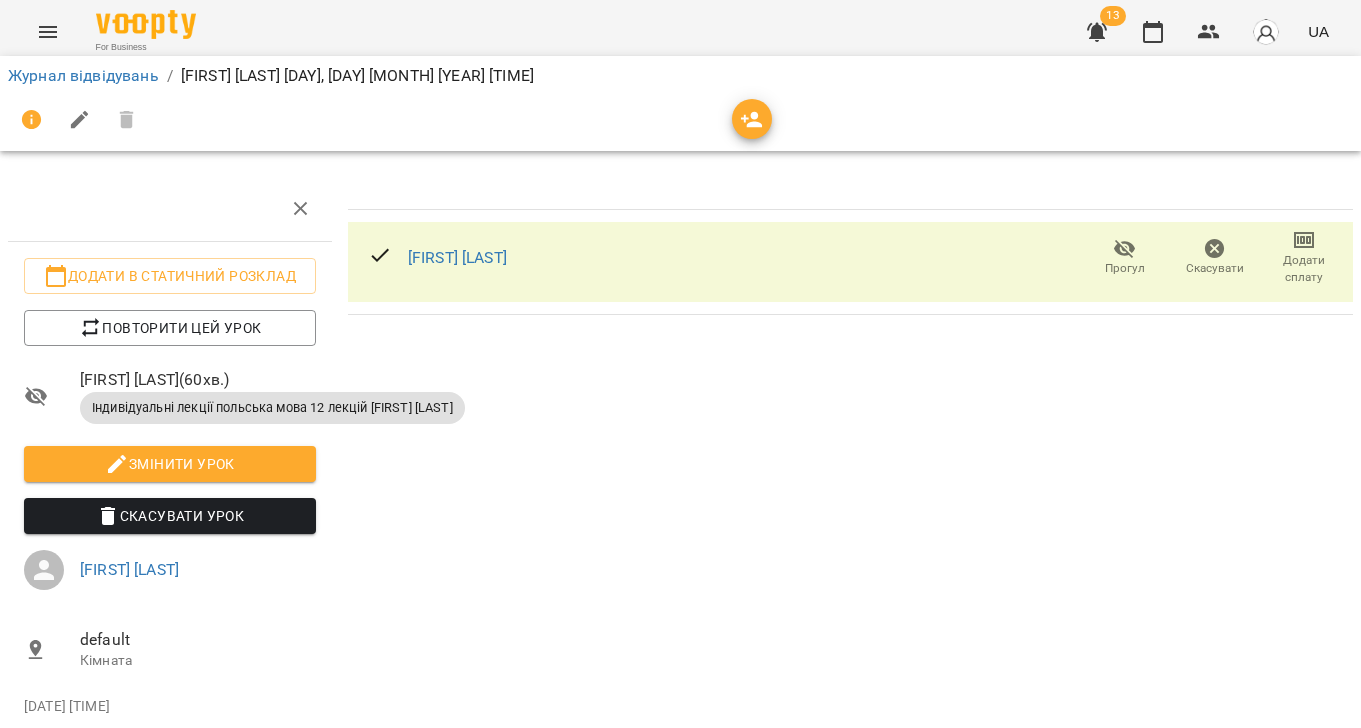 click on "Додати сплату" at bounding box center [1304, 269] 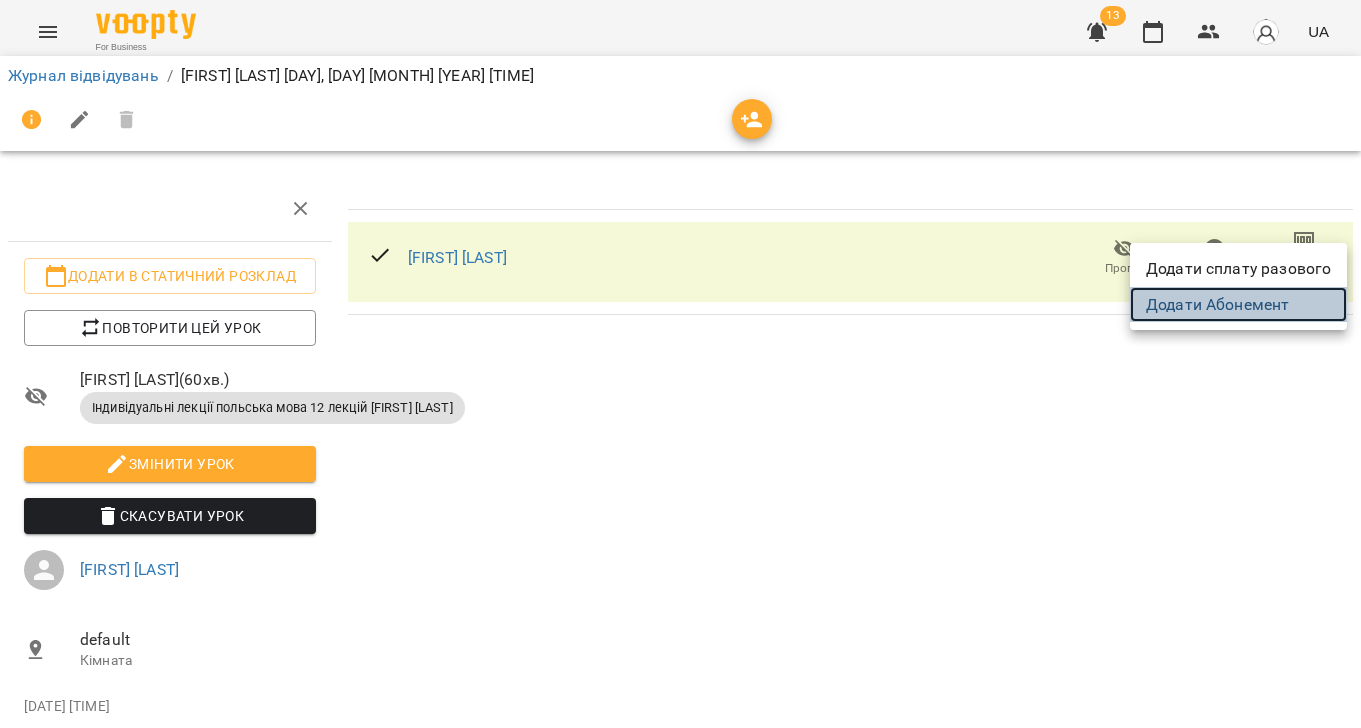 click on "Додати Абонемент" at bounding box center (1238, 305) 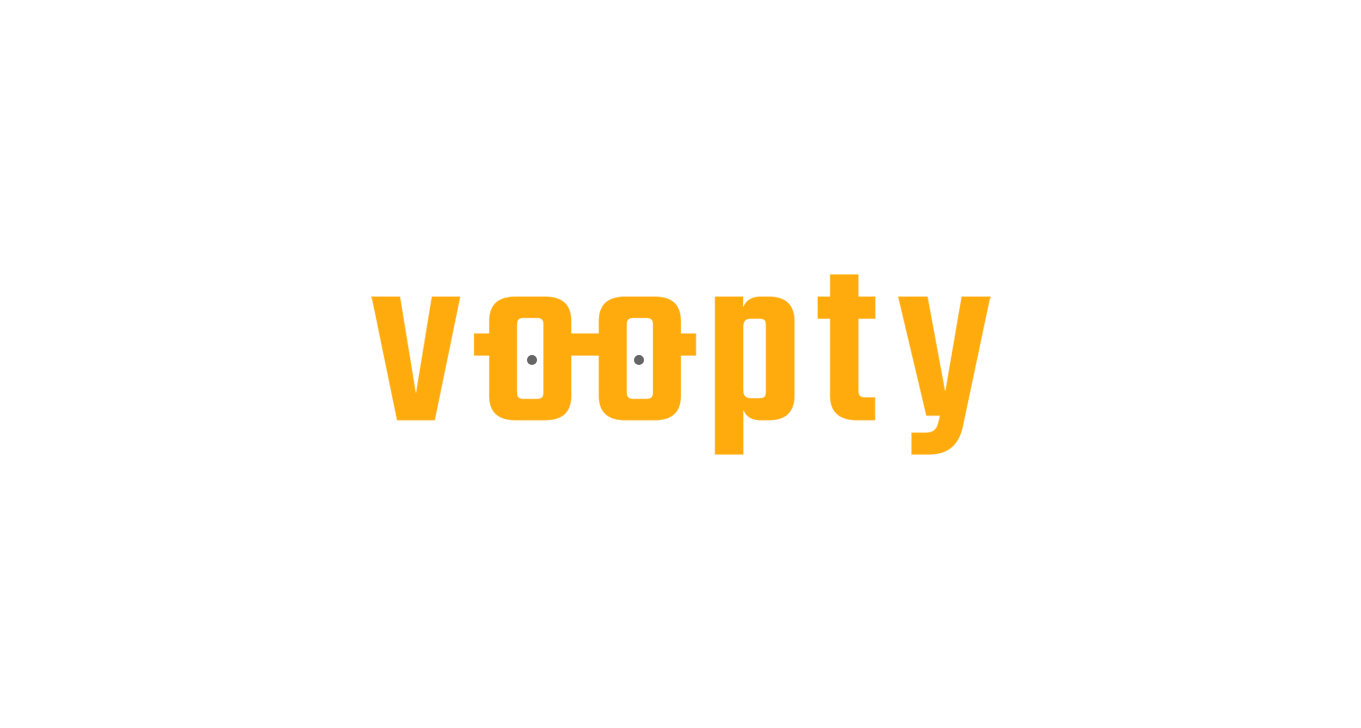 scroll, scrollTop: 0, scrollLeft: 0, axis: both 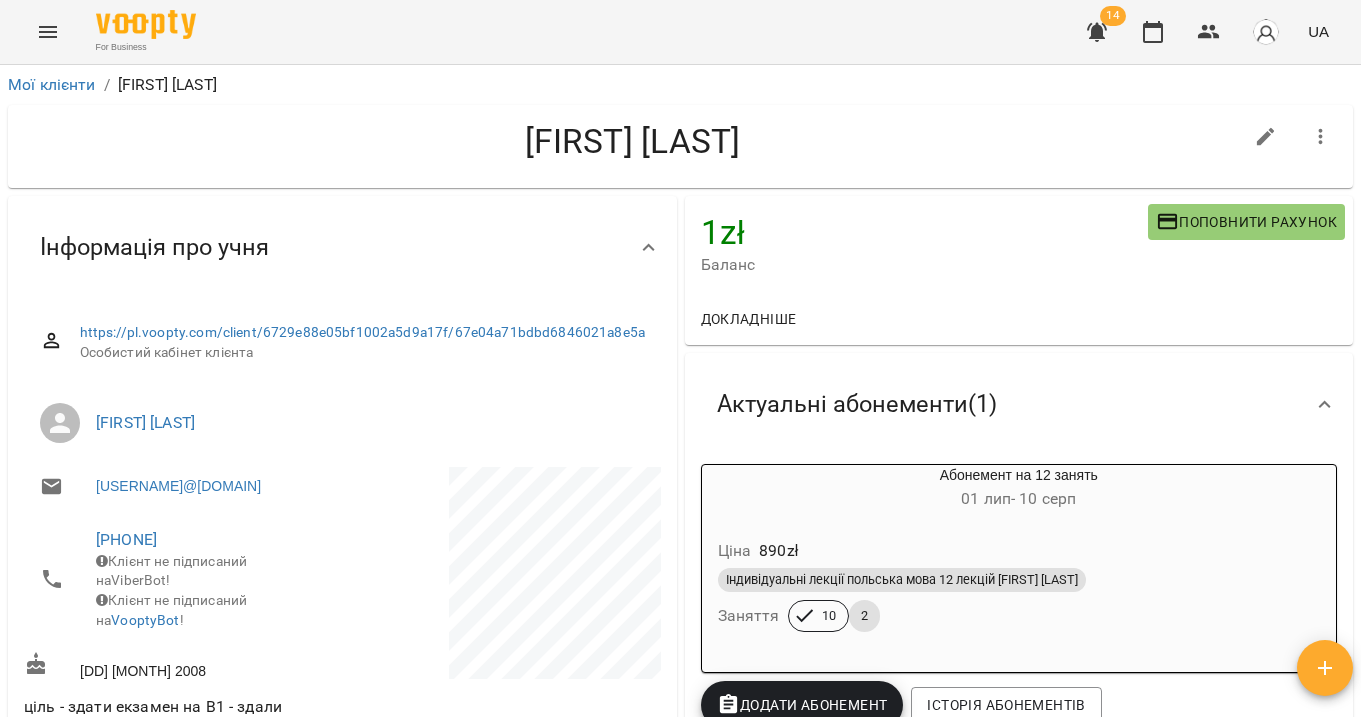 click on "Ціна 890 zł" at bounding box center (1019, 551) 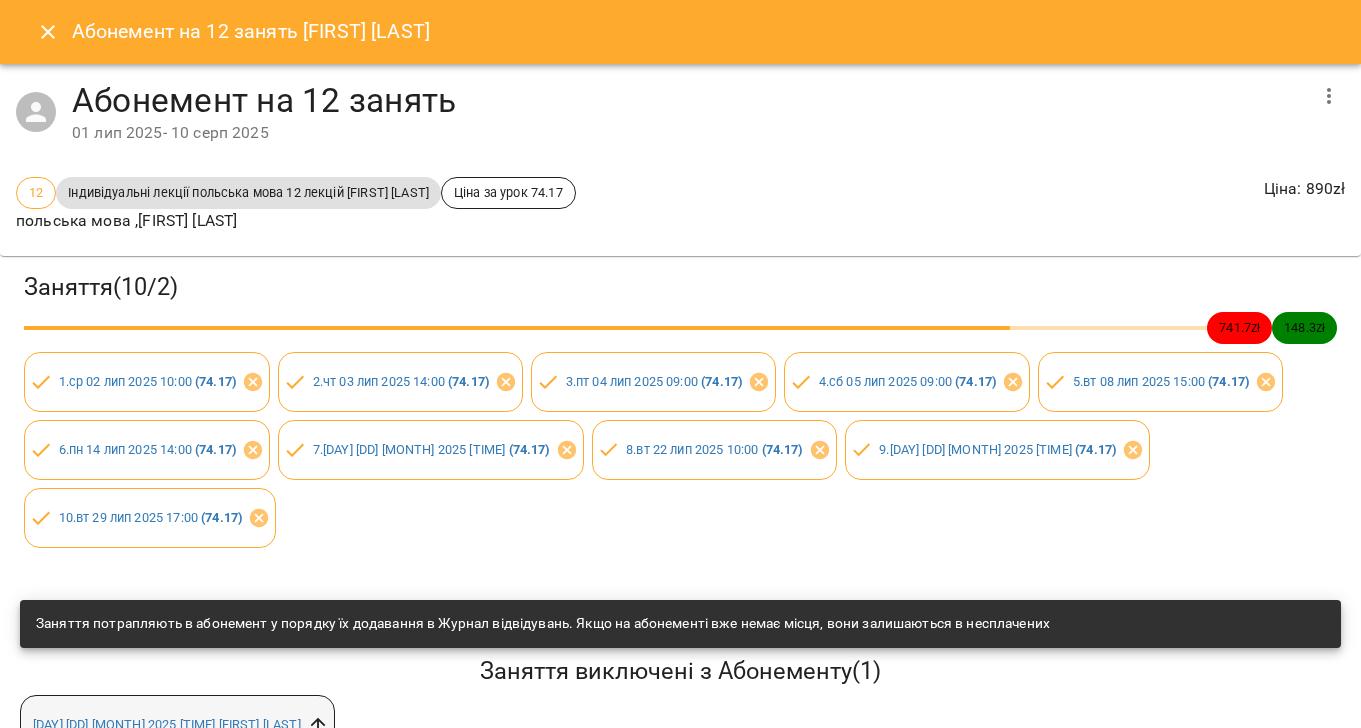 click 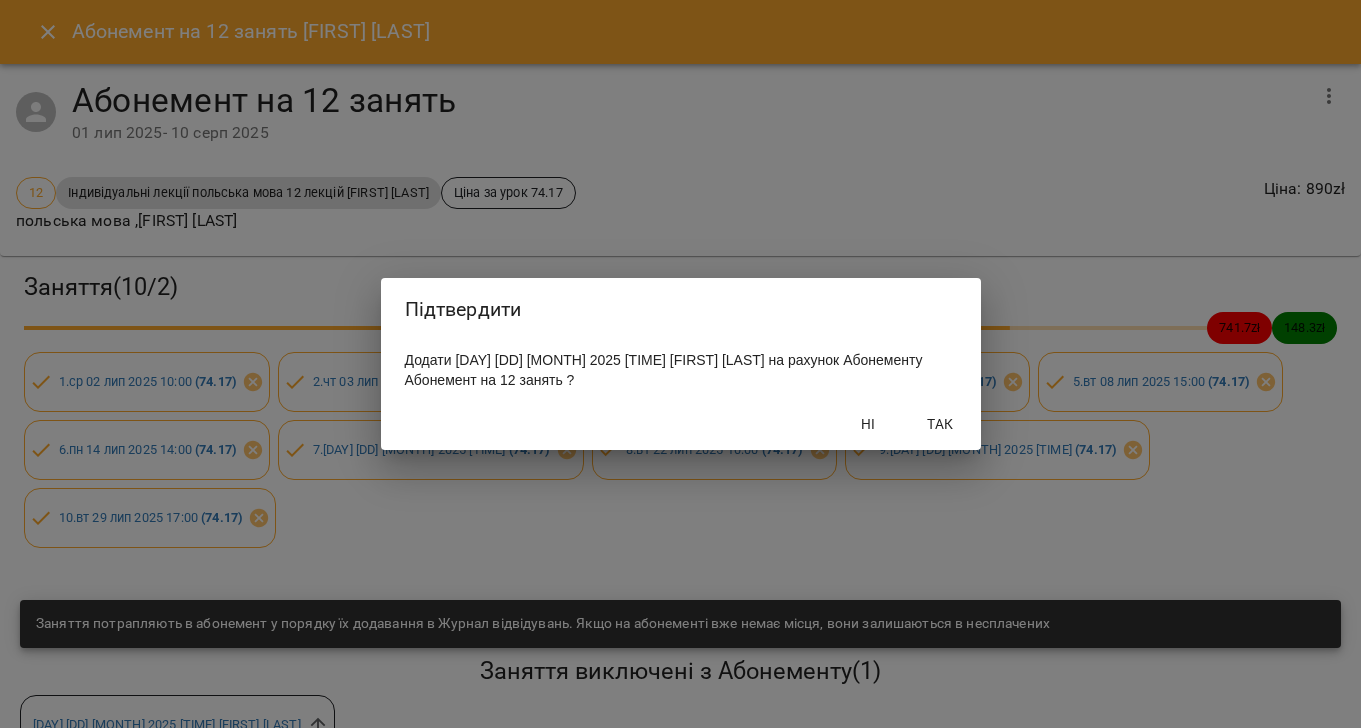 click on "Так" at bounding box center (941, 424) 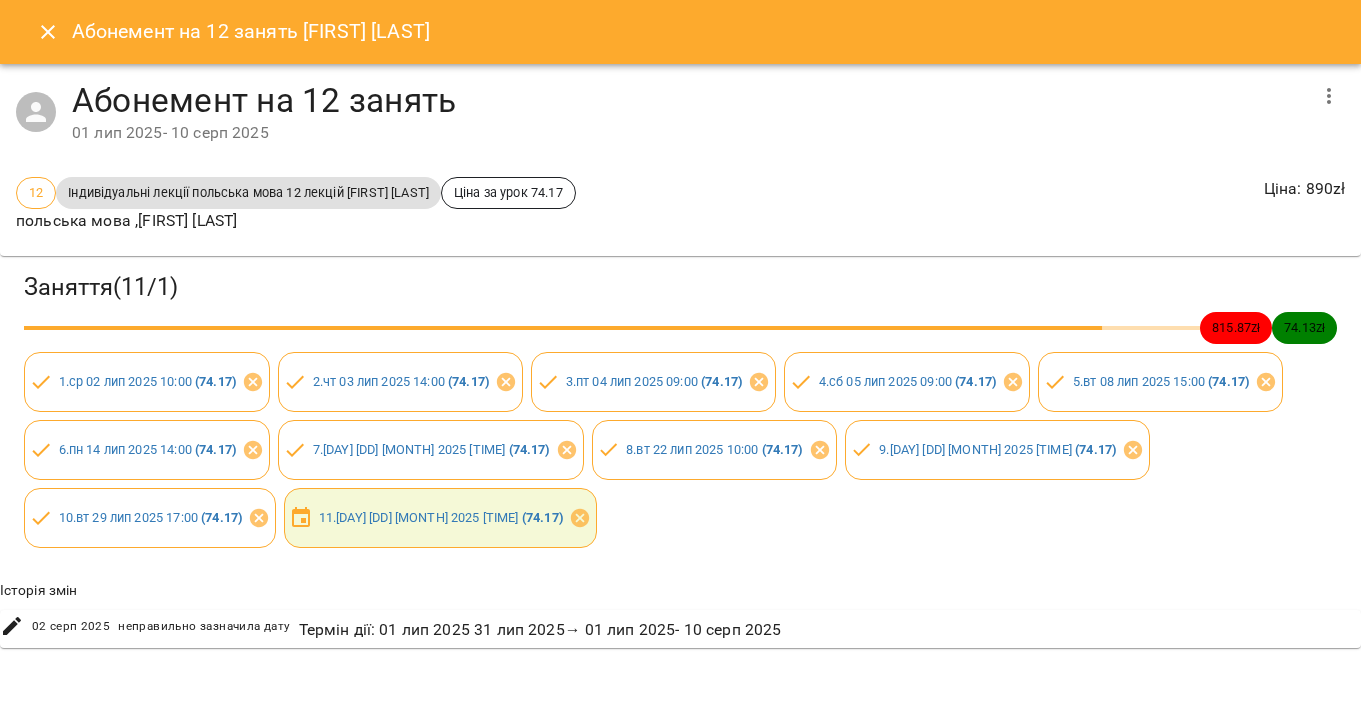scroll, scrollTop: 0, scrollLeft: 8, axis: horizontal 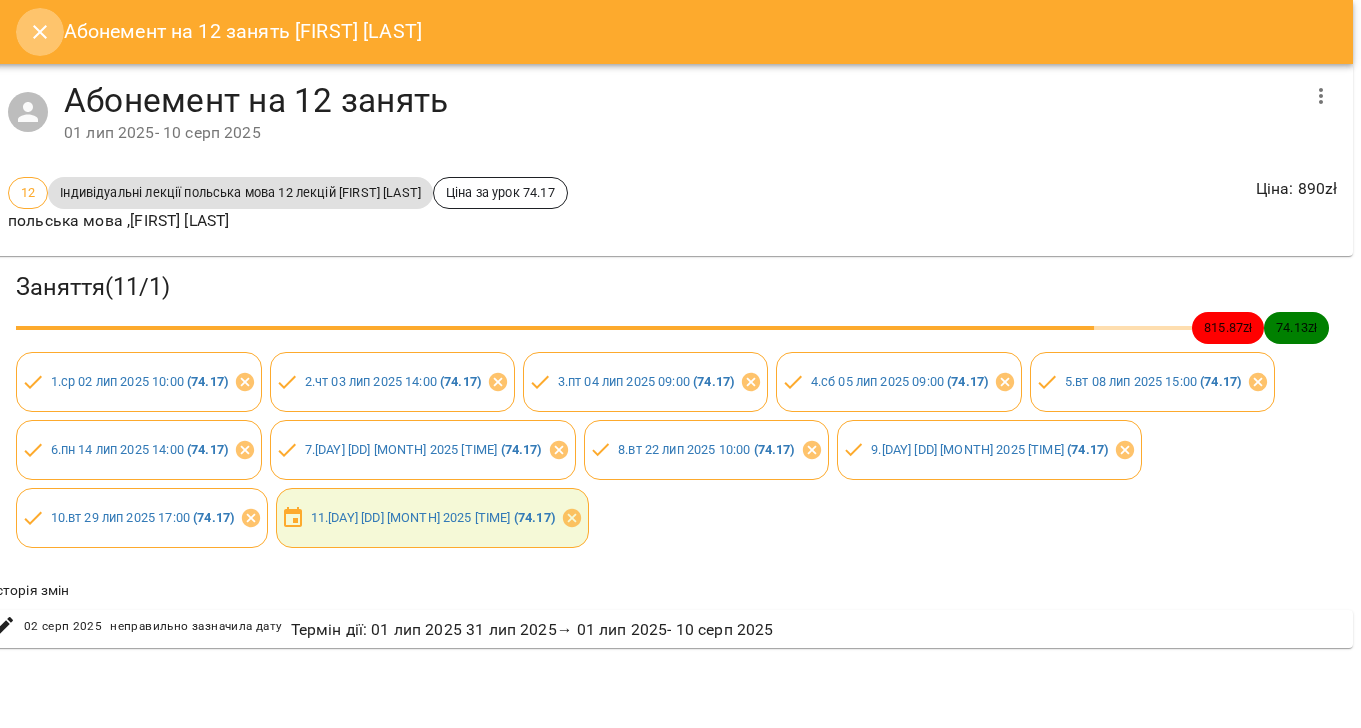 click 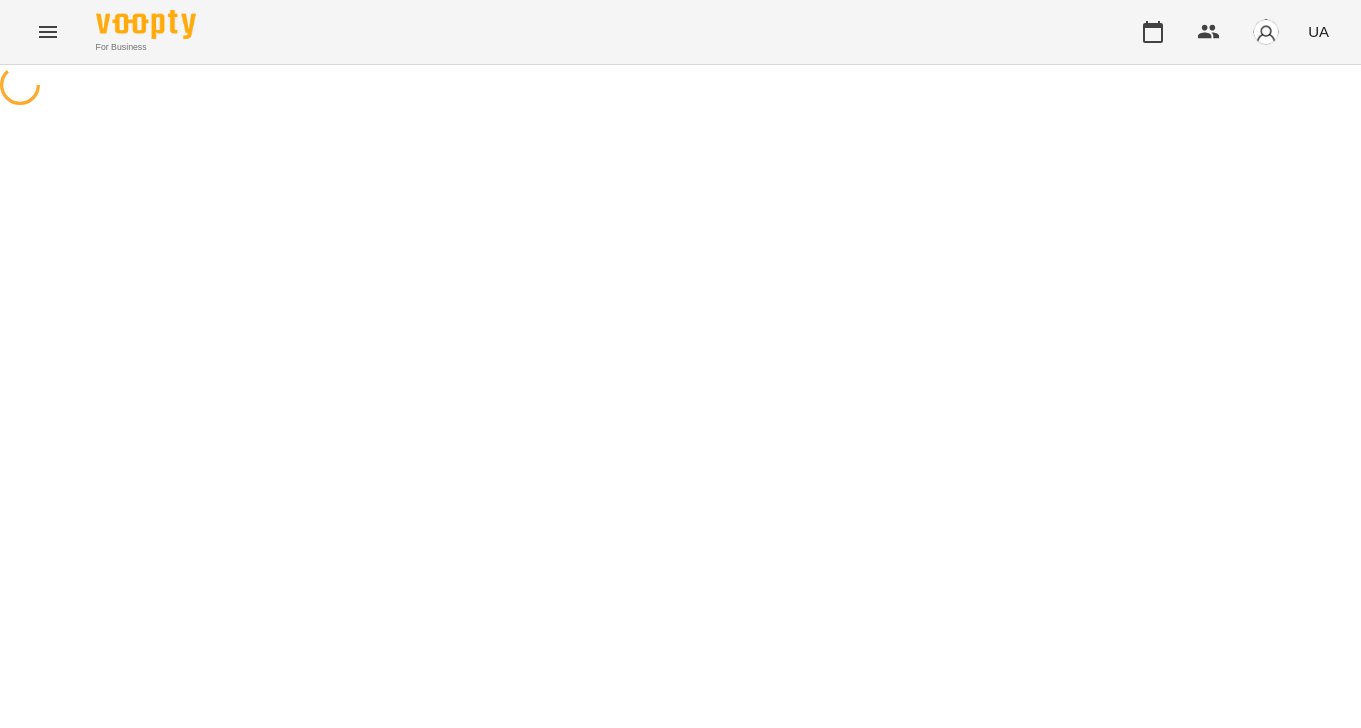 scroll, scrollTop: 0, scrollLeft: 0, axis: both 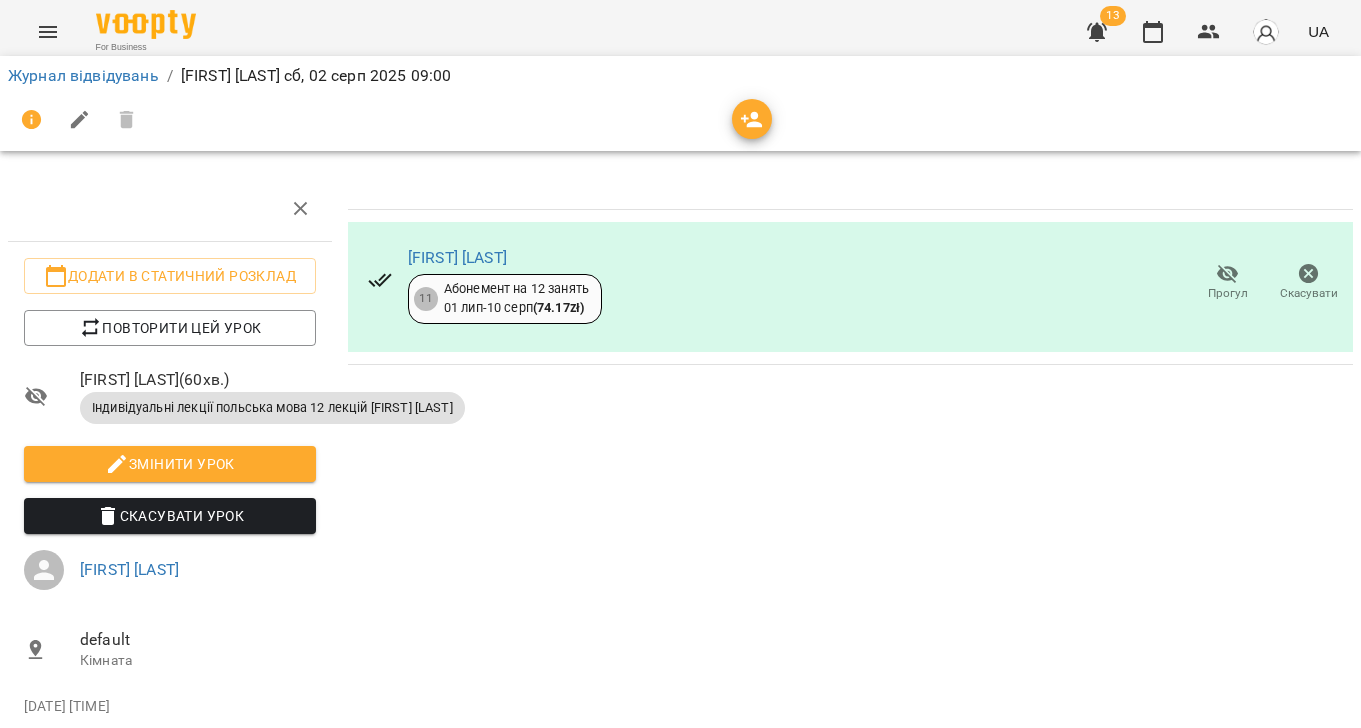 click 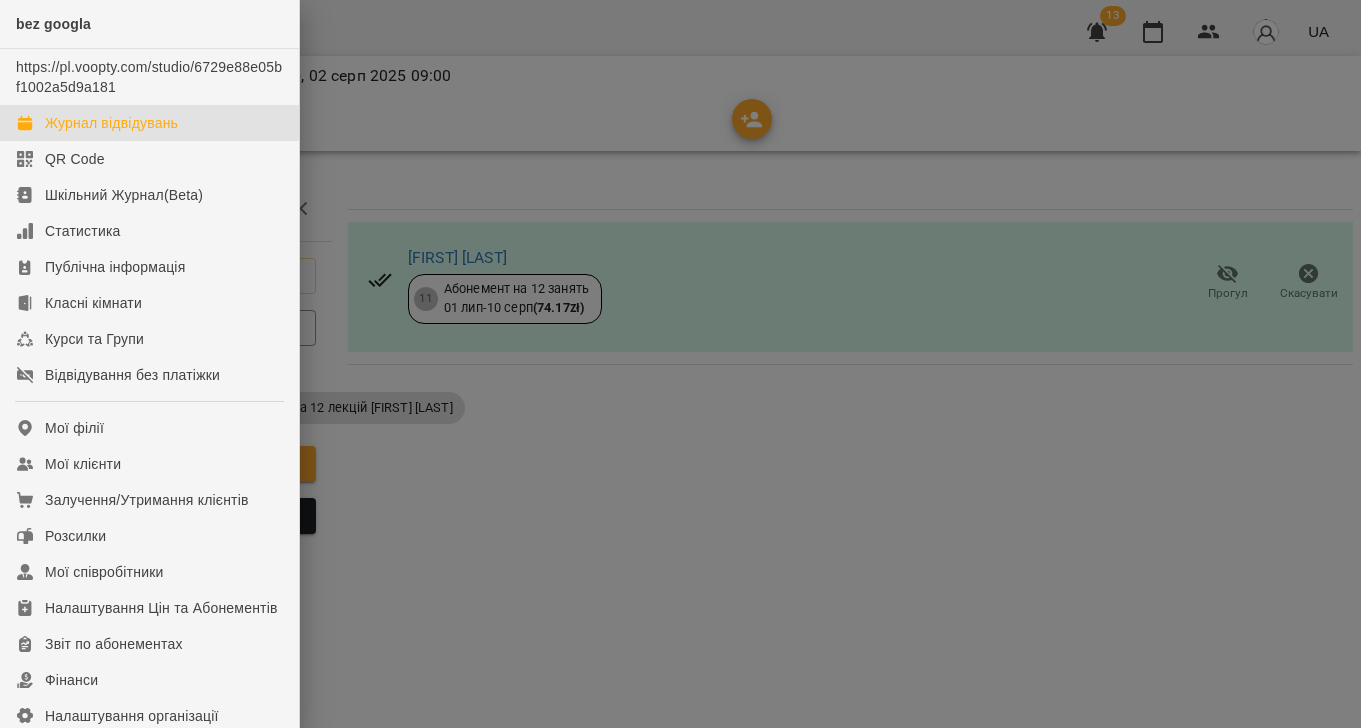 click on "Журнал відвідувань" at bounding box center (111, 123) 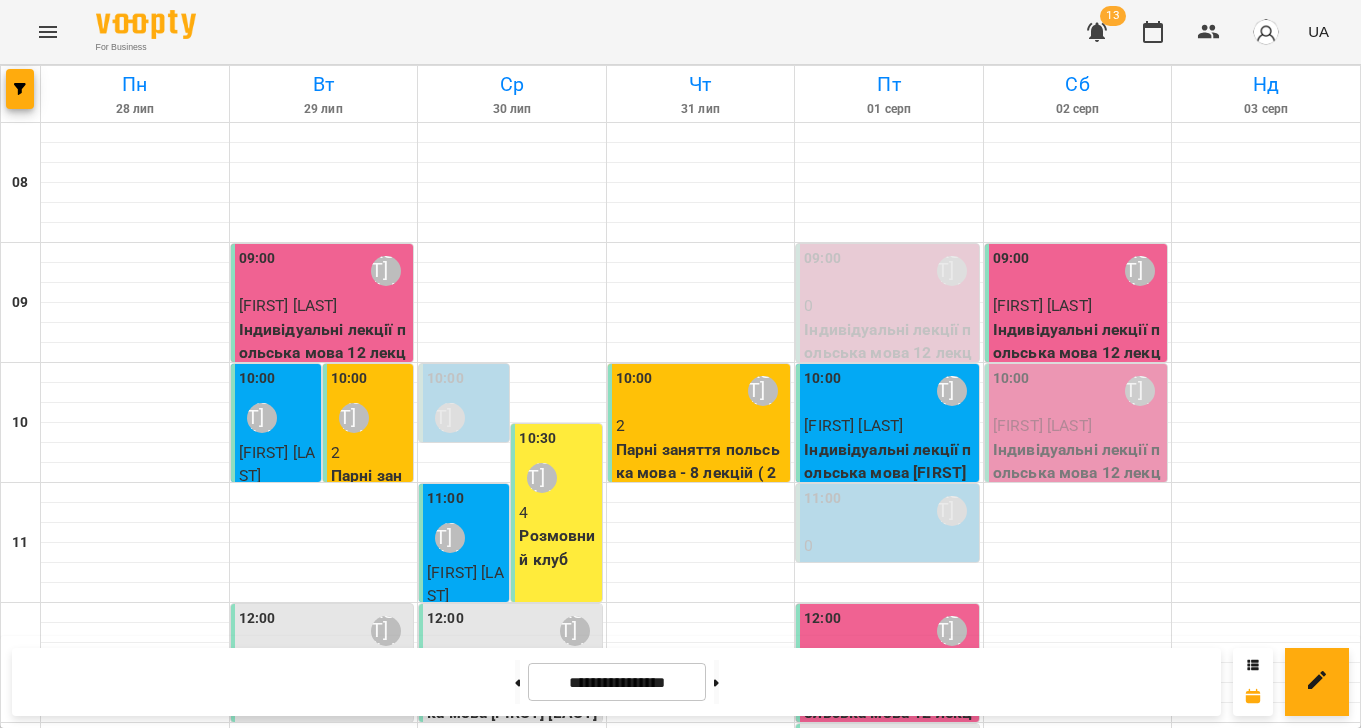 scroll, scrollTop: 0, scrollLeft: 0, axis: both 